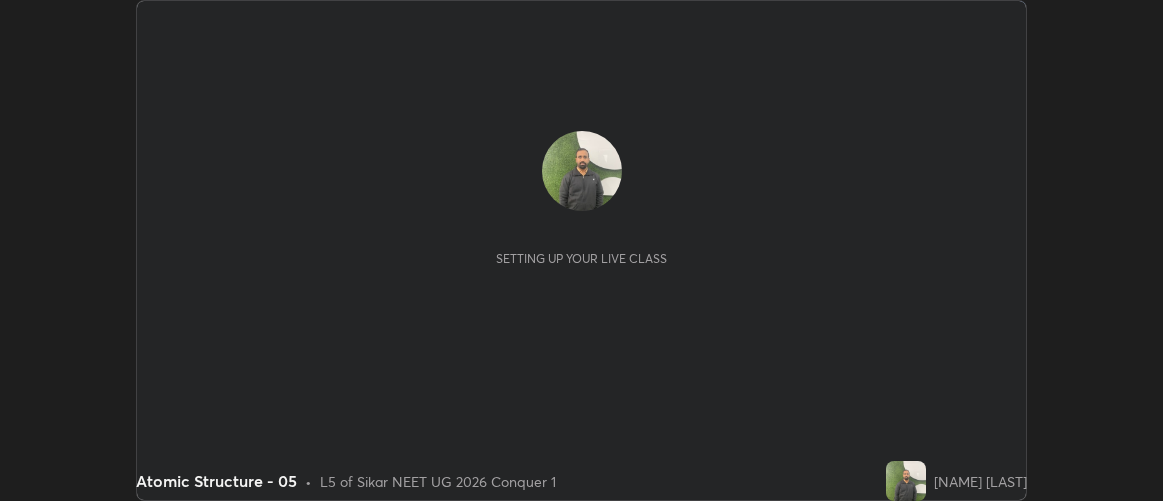 scroll, scrollTop: 0, scrollLeft: 0, axis: both 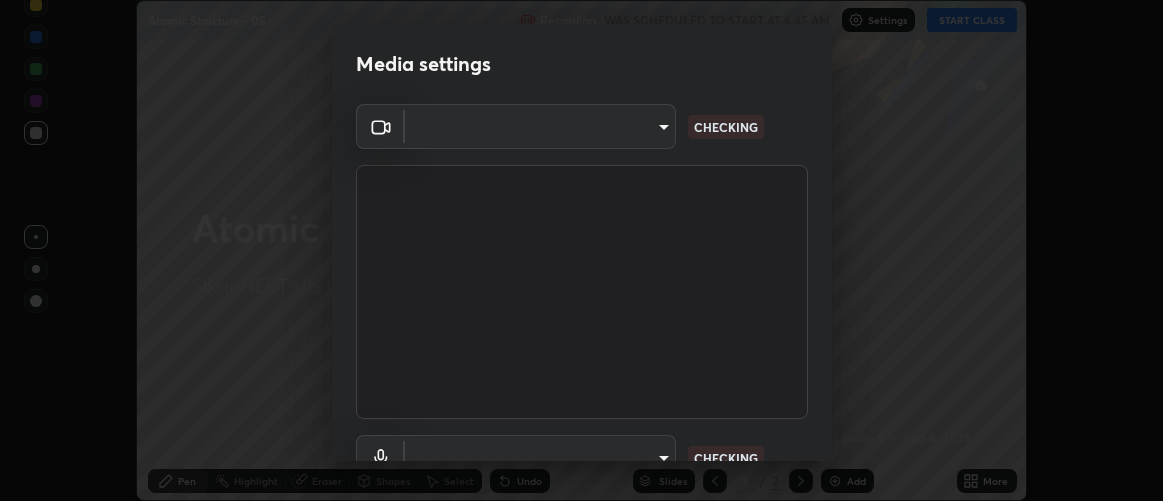 type on "d9b519daceb8a772394af6ea8e45353be5bbf62d8cb1cf3345c472de64055974" 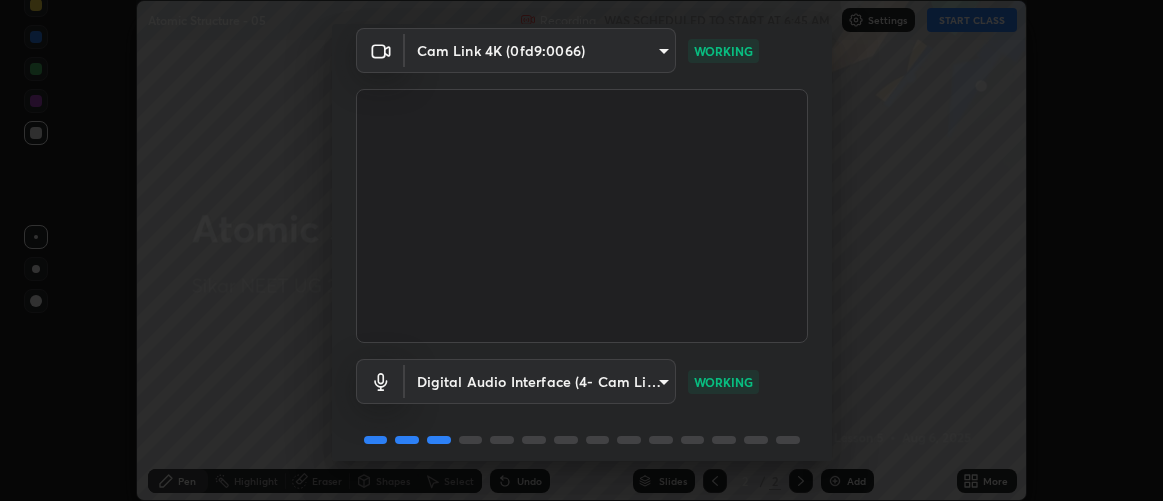 scroll, scrollTop: 154, scrollLeft: 0, axis: vertical 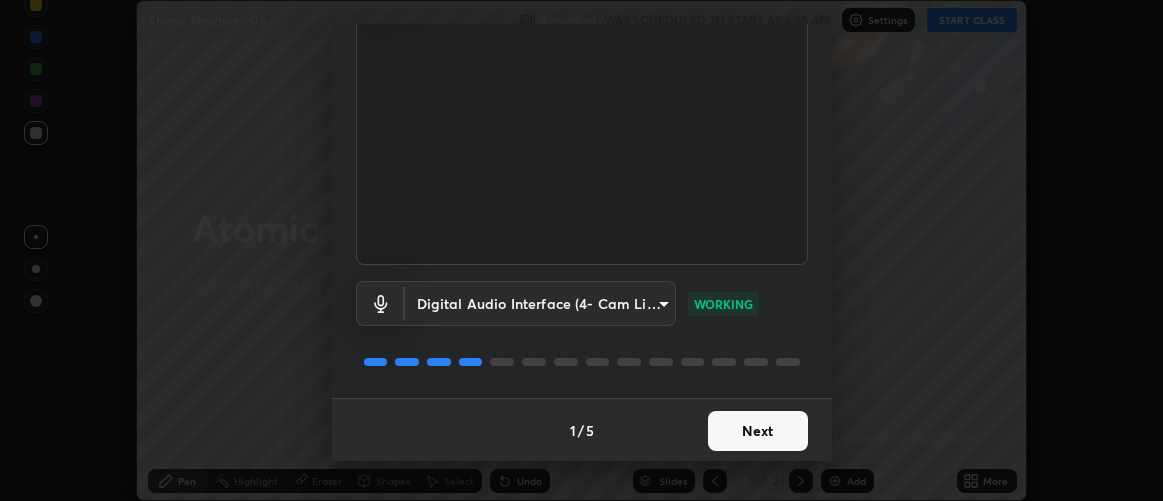 click on "Next" at bounding box center (758, 431) 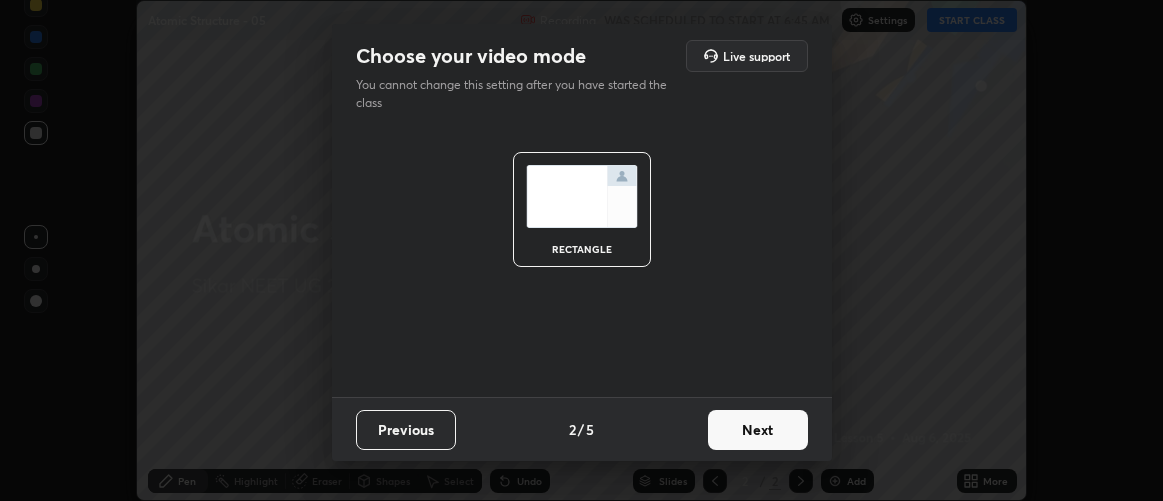 scroll, scrollTop: 0, scrollLeft: 0, axis: both 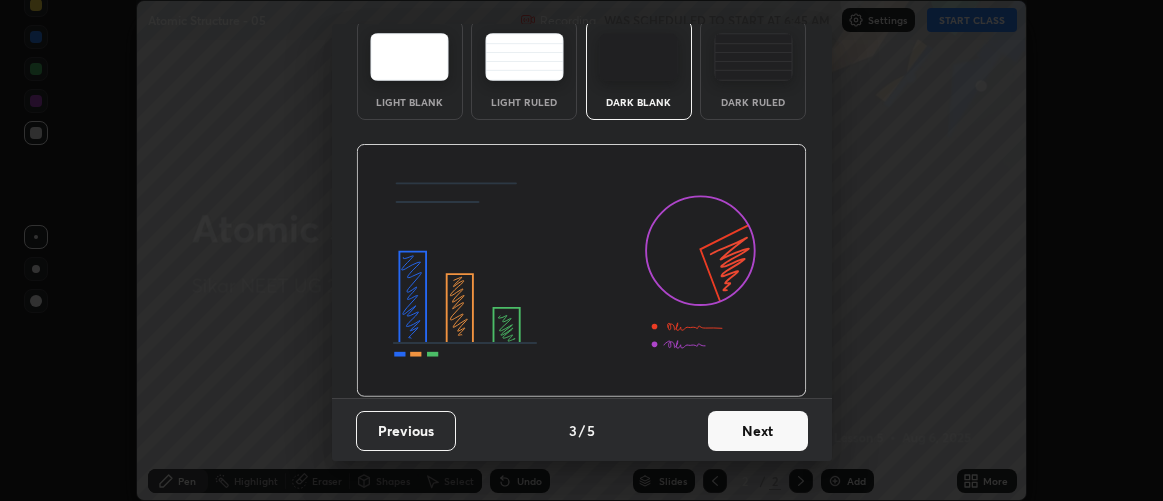 click on "Next" at bounding box center (758, 431) 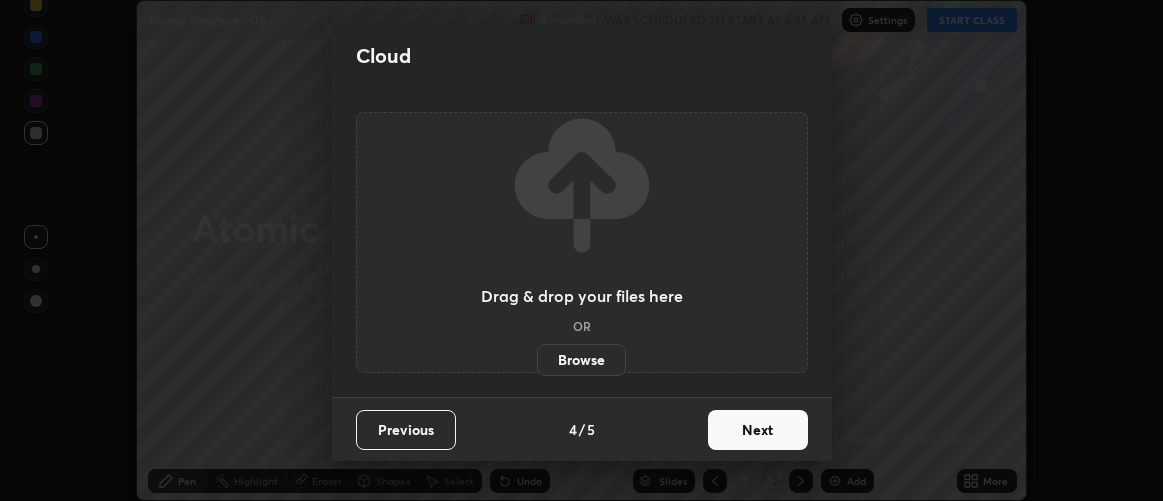 click on "Next" at bounding box center (758, 430) 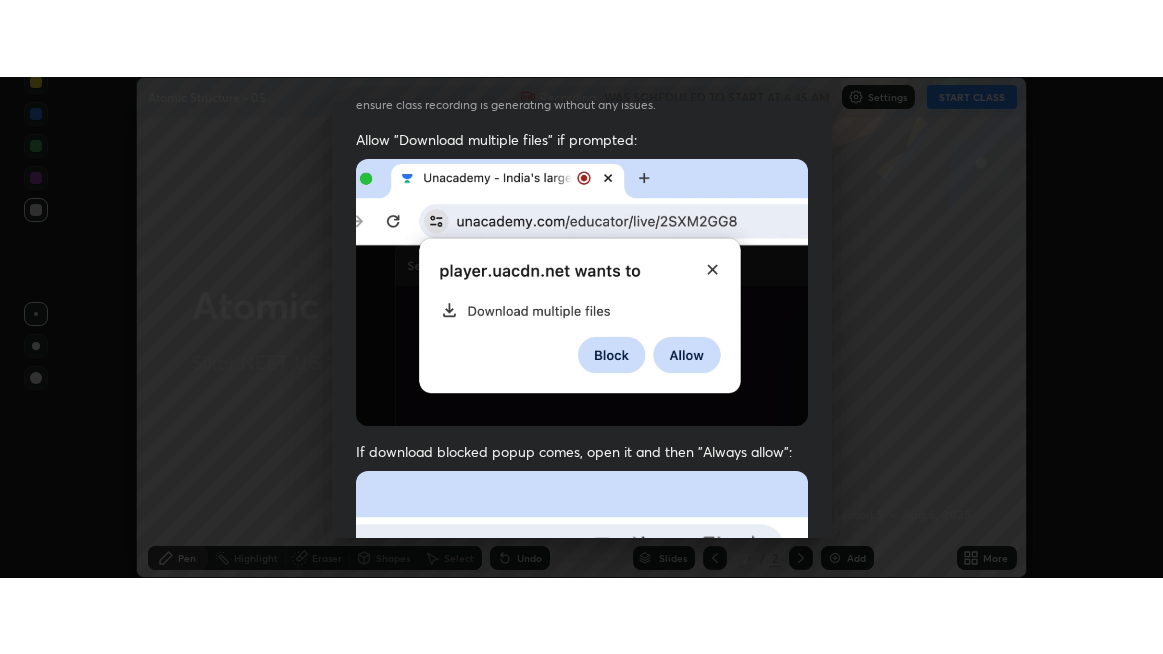 scroll, scrollTop: 563, scrollLeft: 0, axis: vertical 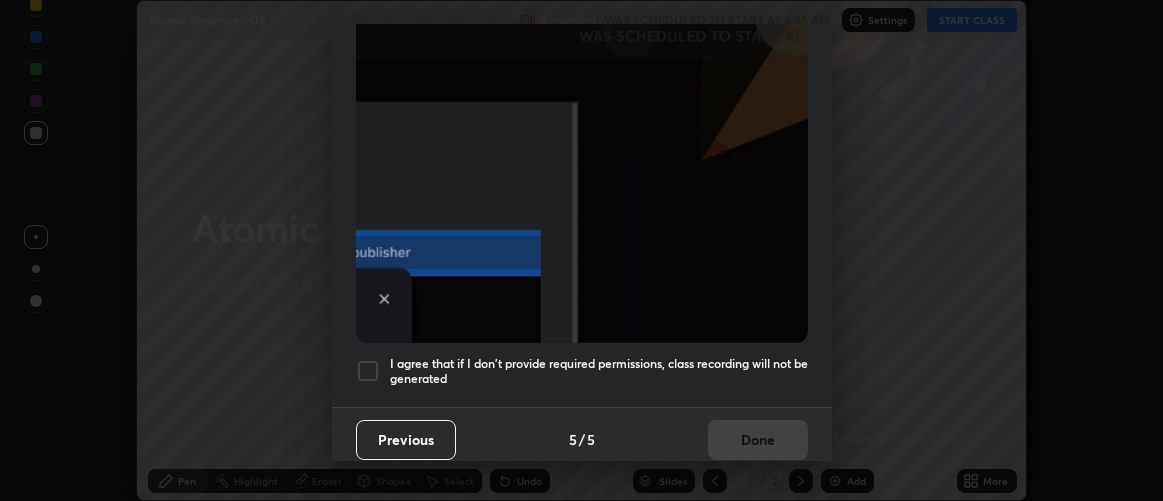 click on "I agree that if I don't provide required permissions, class recording will not be generated" at bounding box center [599, 371] 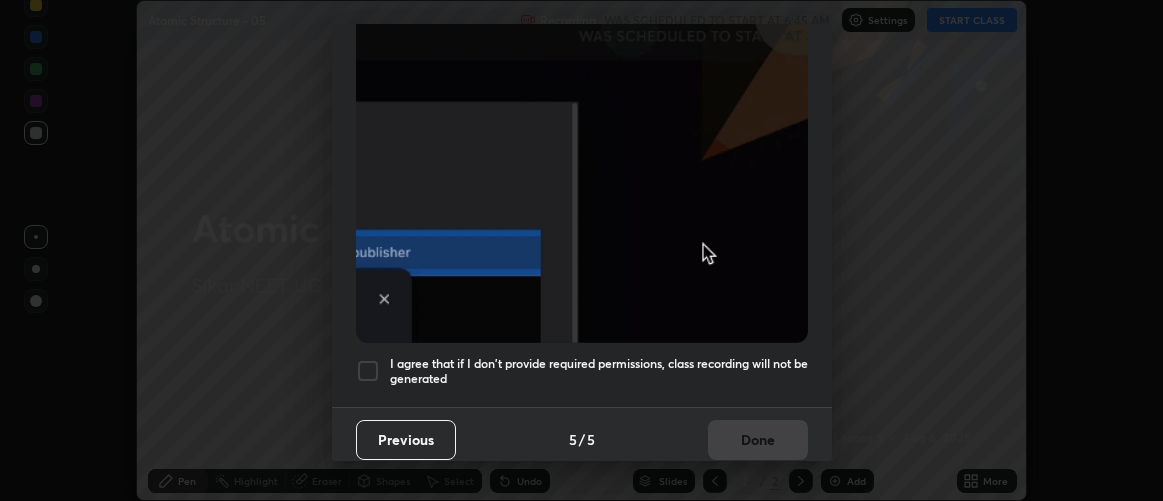 click on "I agree that if I don't provide required permissions, class recording will not be generated" at bounding box center (599, 371) 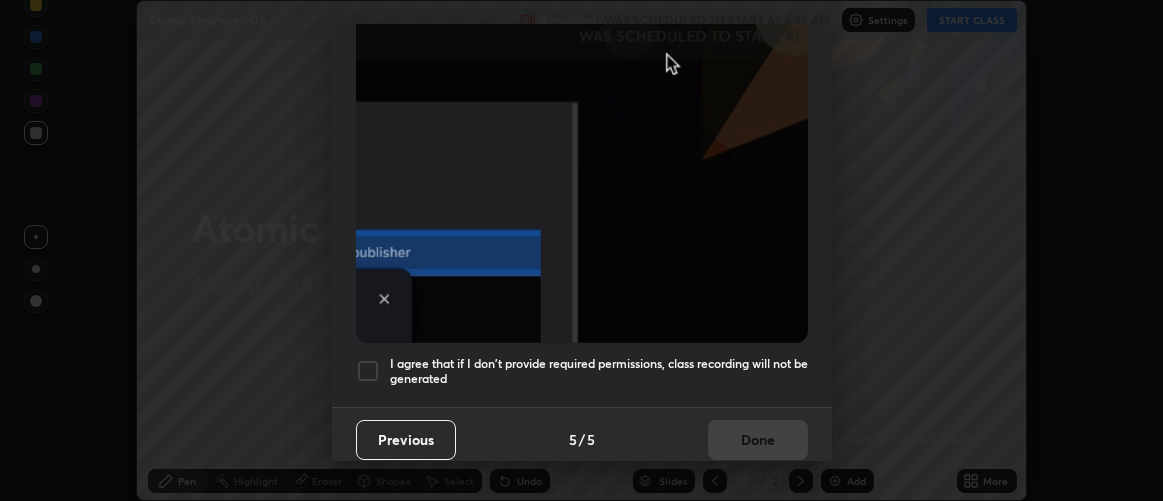 click on "I agree that if I don't provide required permissions, class recording will not be generated" at bounding box center (599, 371) 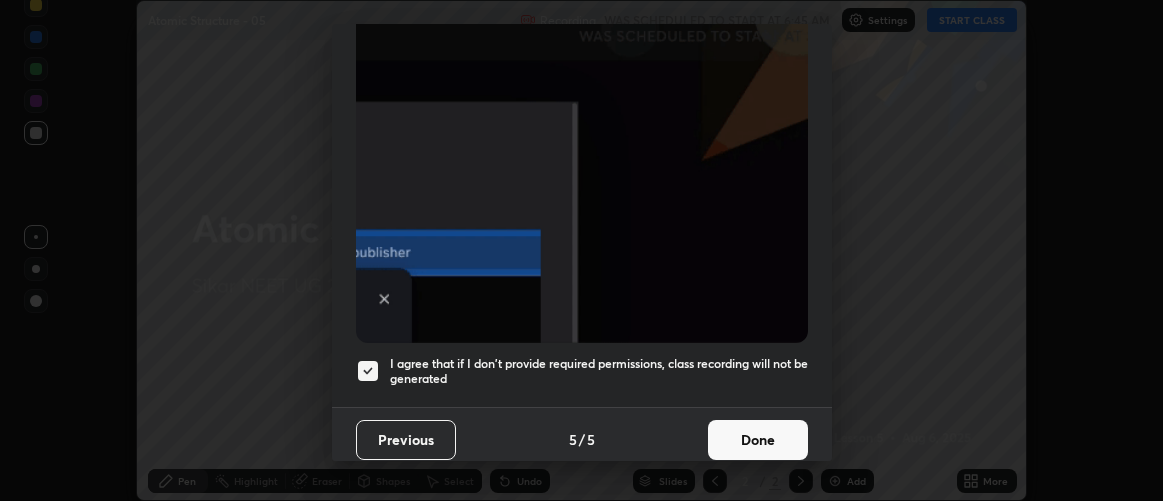 click on "Done" at bounding box center (758, 440) 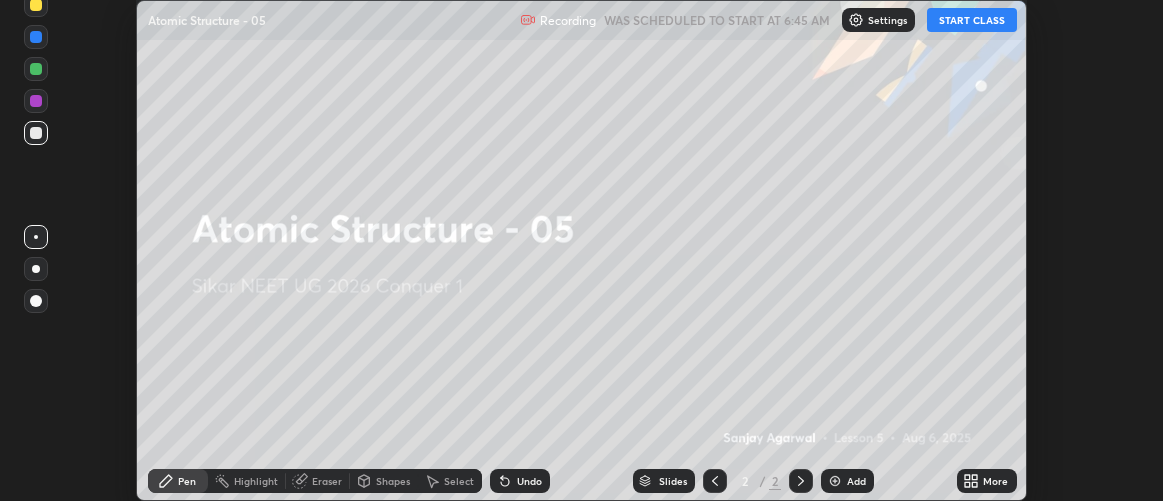 click 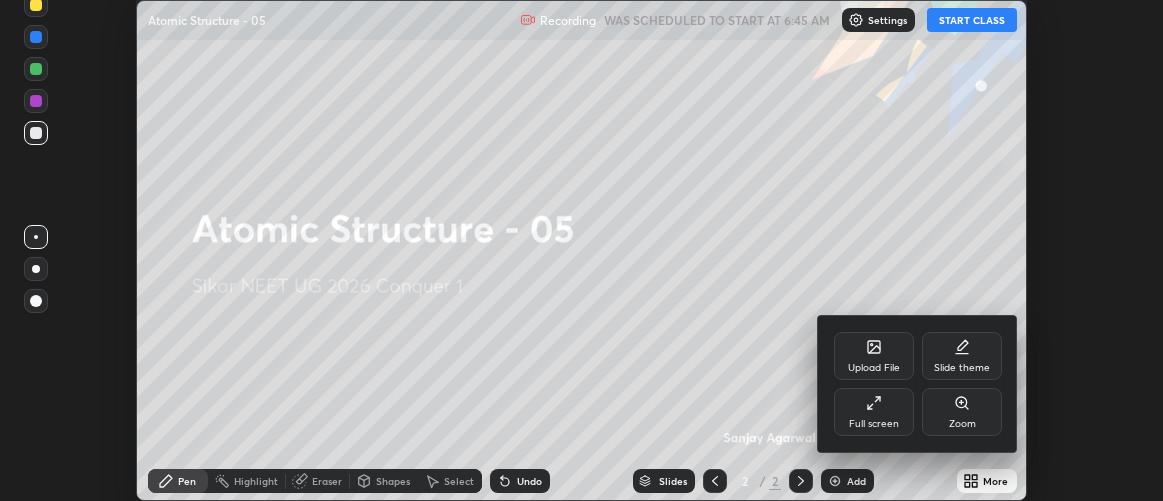 click on "Full screen" at bounding box center (874, 412) 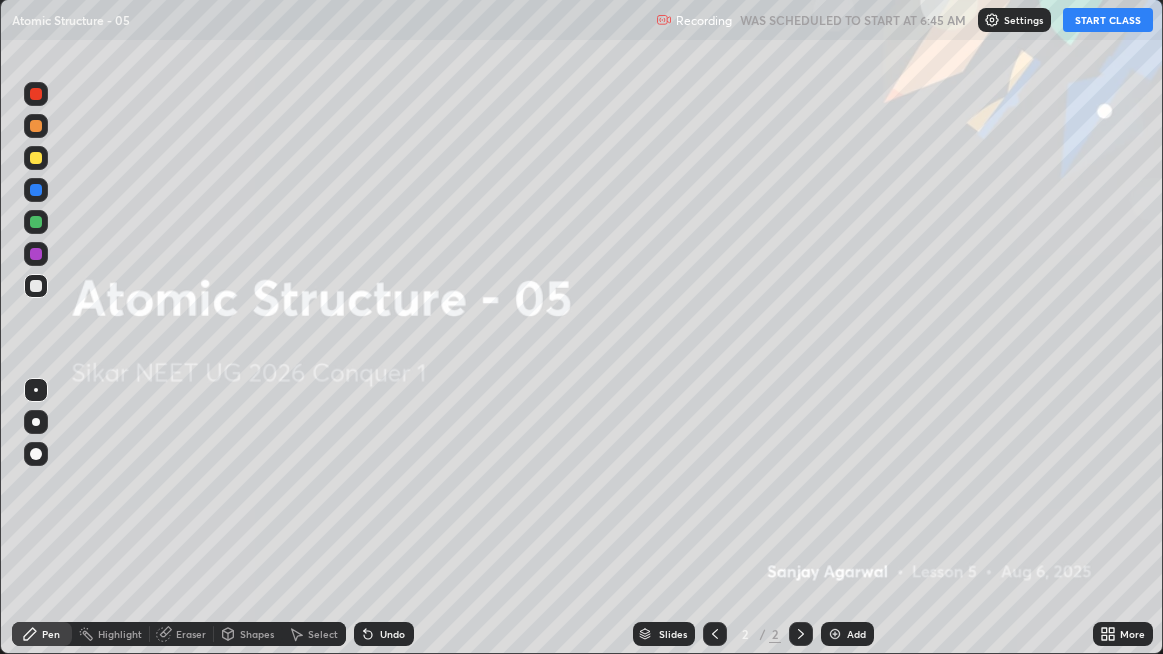 scroll, scrollTop: 99345, scrollLeft: 98836, axis: both 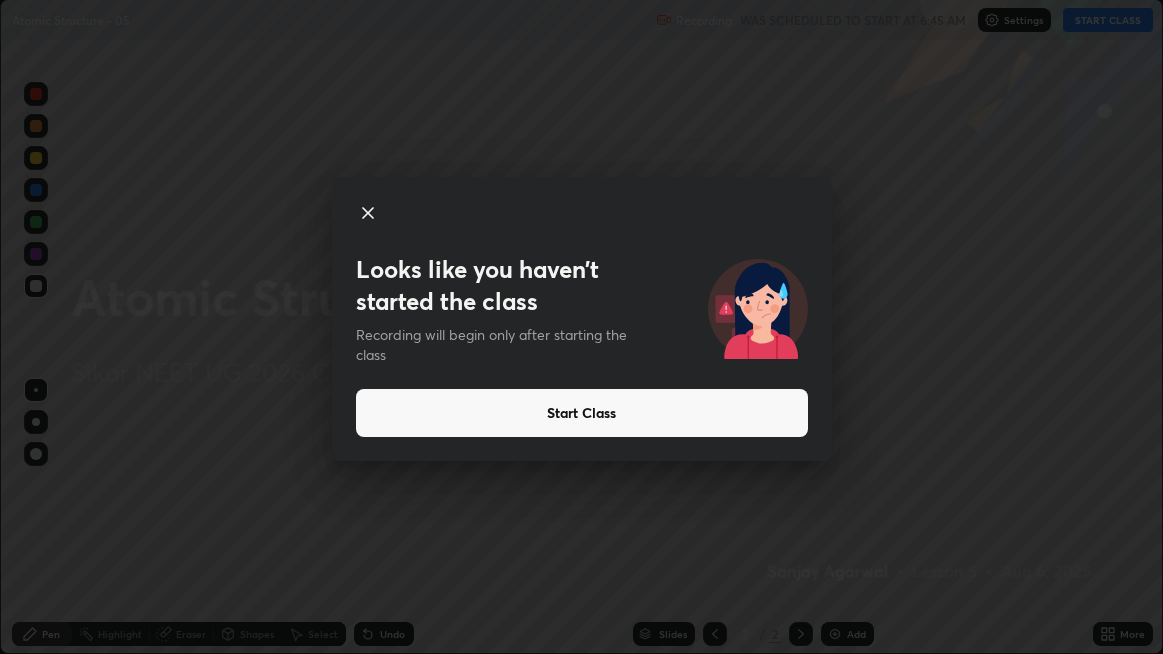click on "Start Class" at bounding box center (582, 413) 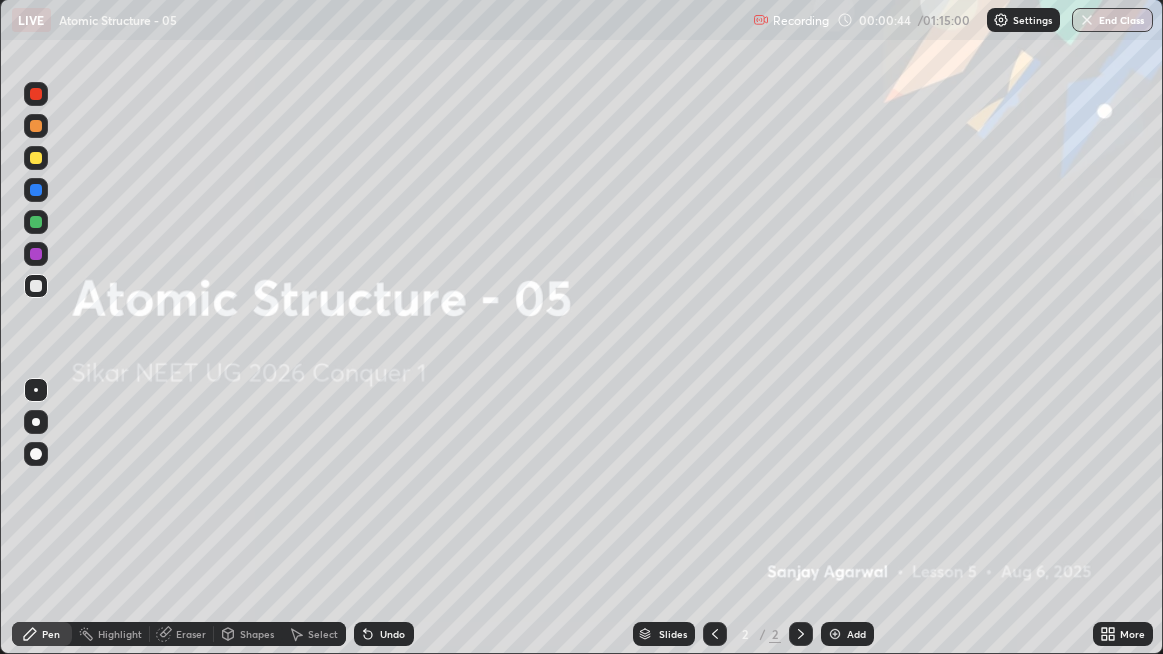 click at bounding box center (835, 634) 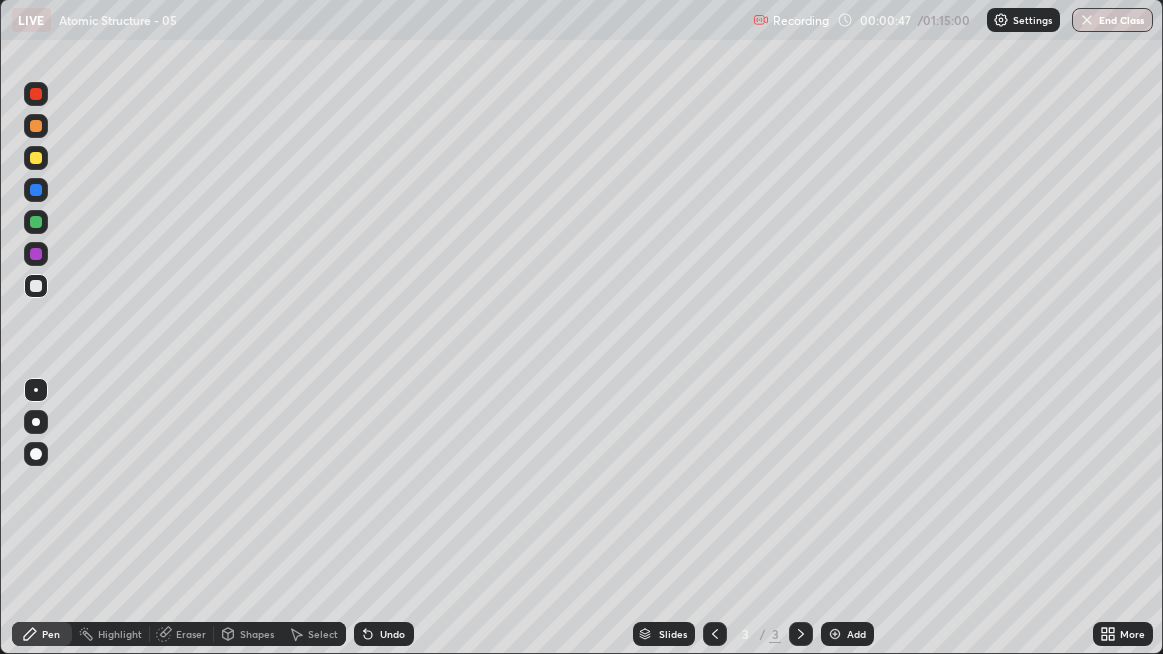 click at bounding box center (36, 158) 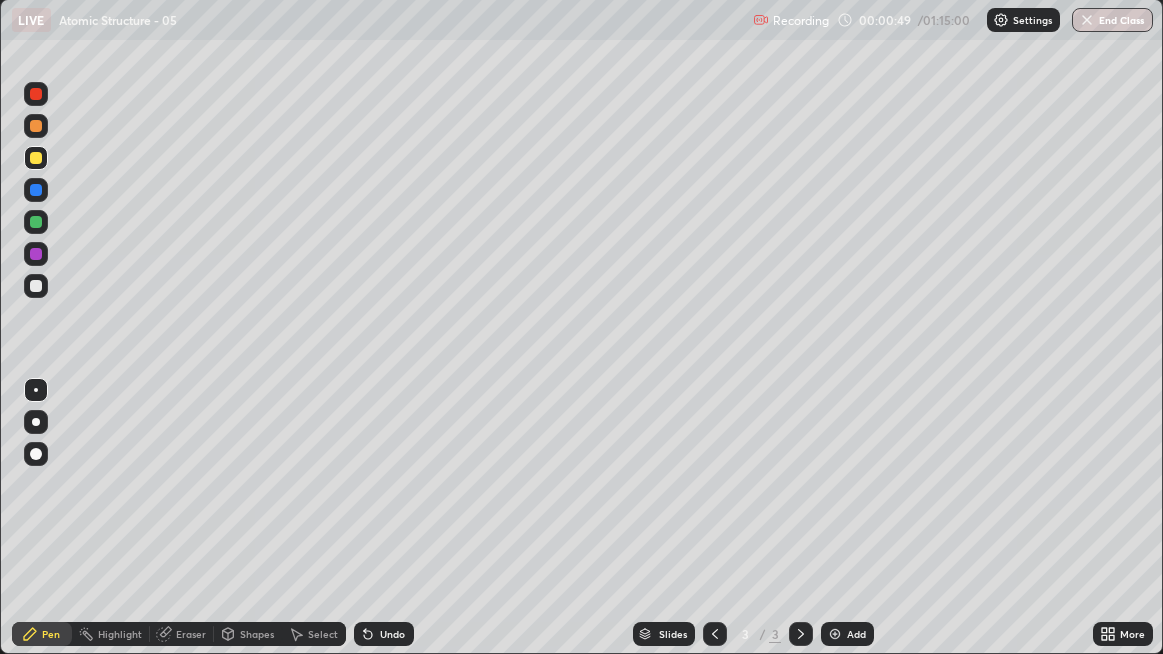 click at bounding box center (36, 422) 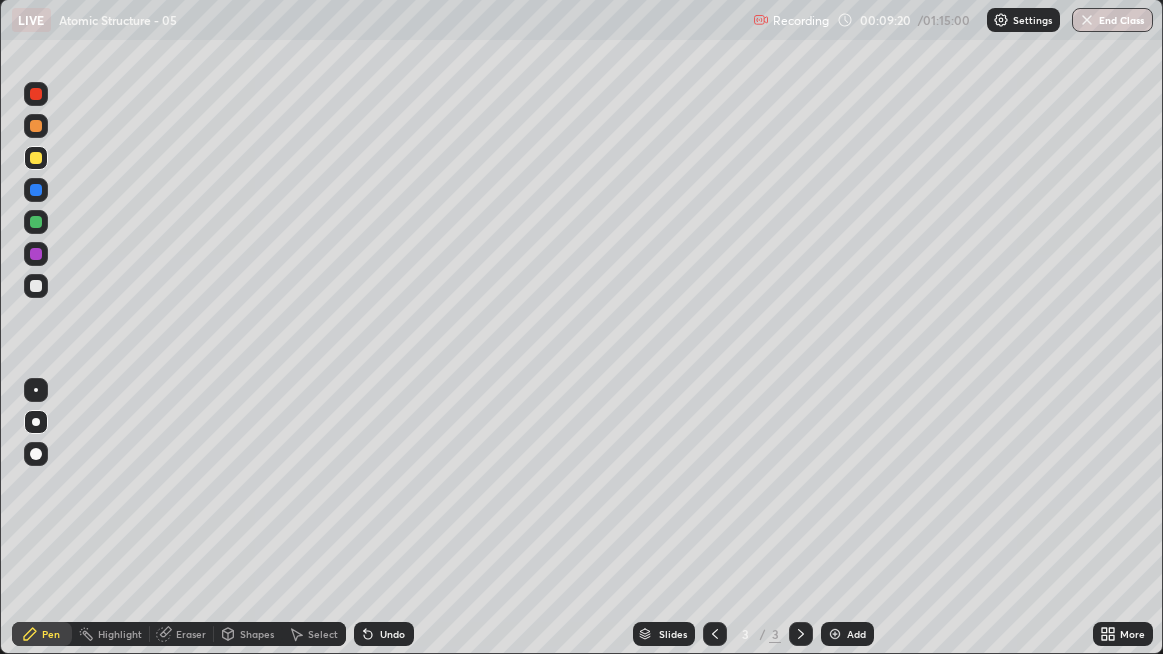 click at bounding box center (36, 286) 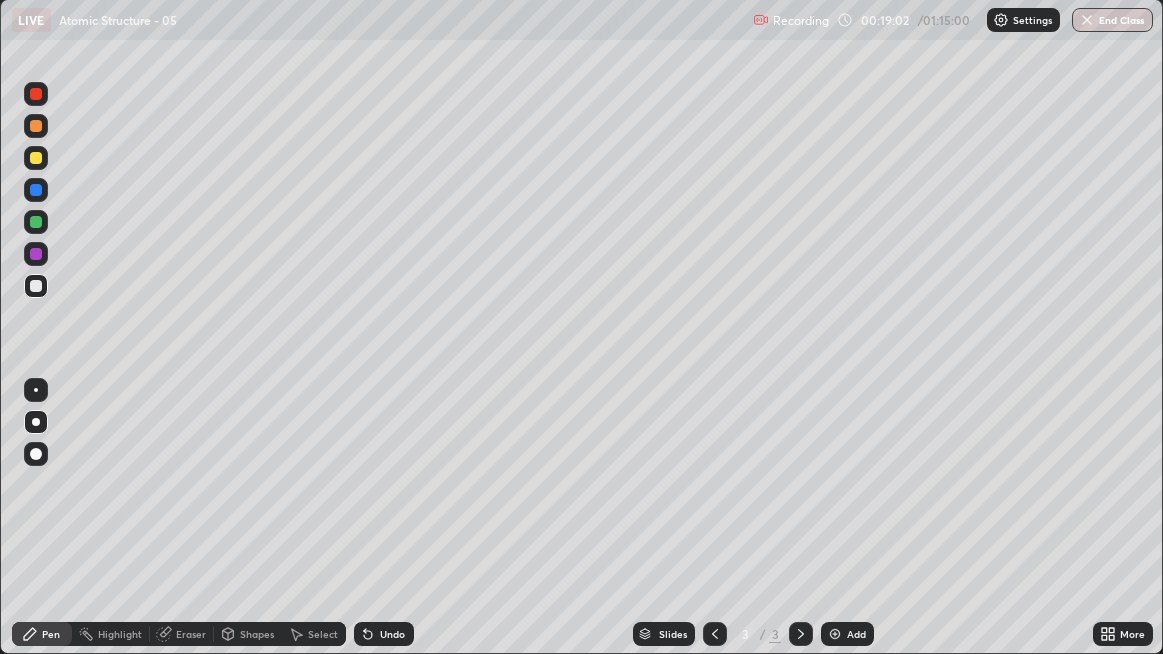 click at bounding box center (835, 634) 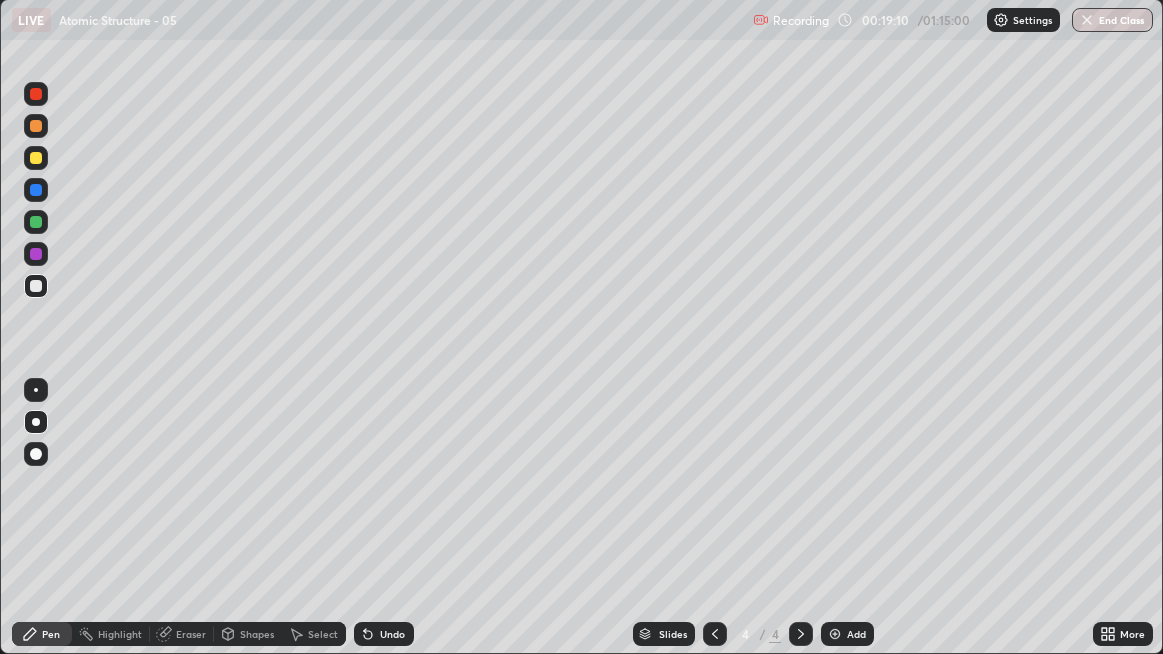 click at bounding box center [36, 158] 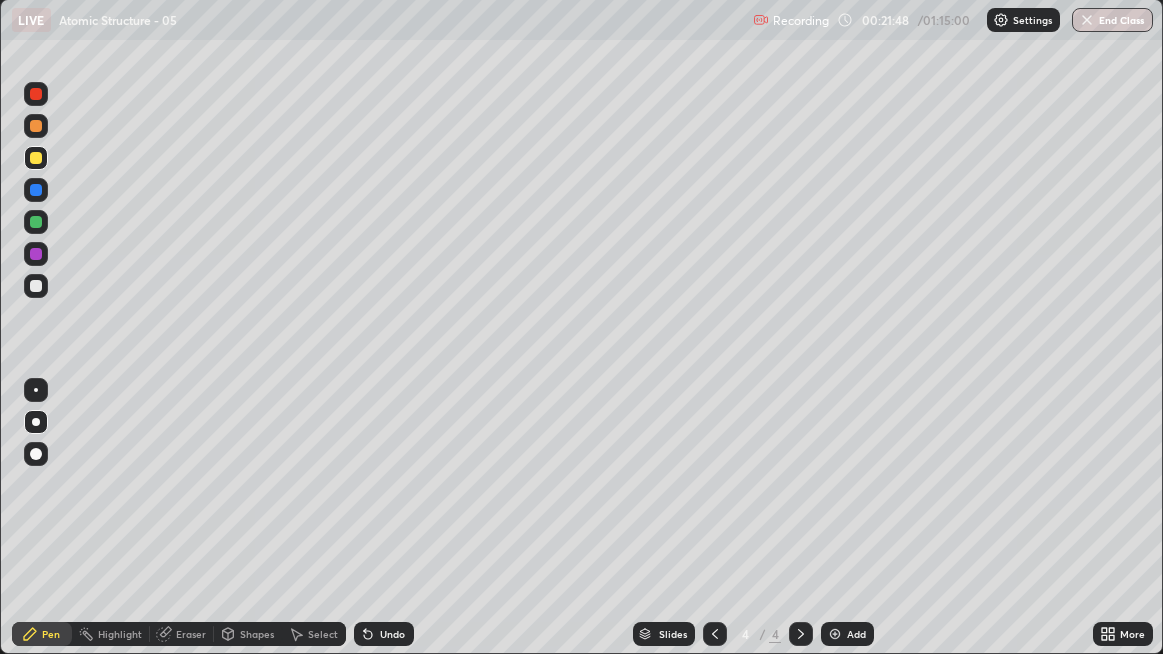 click at bounding box center [36, 286] 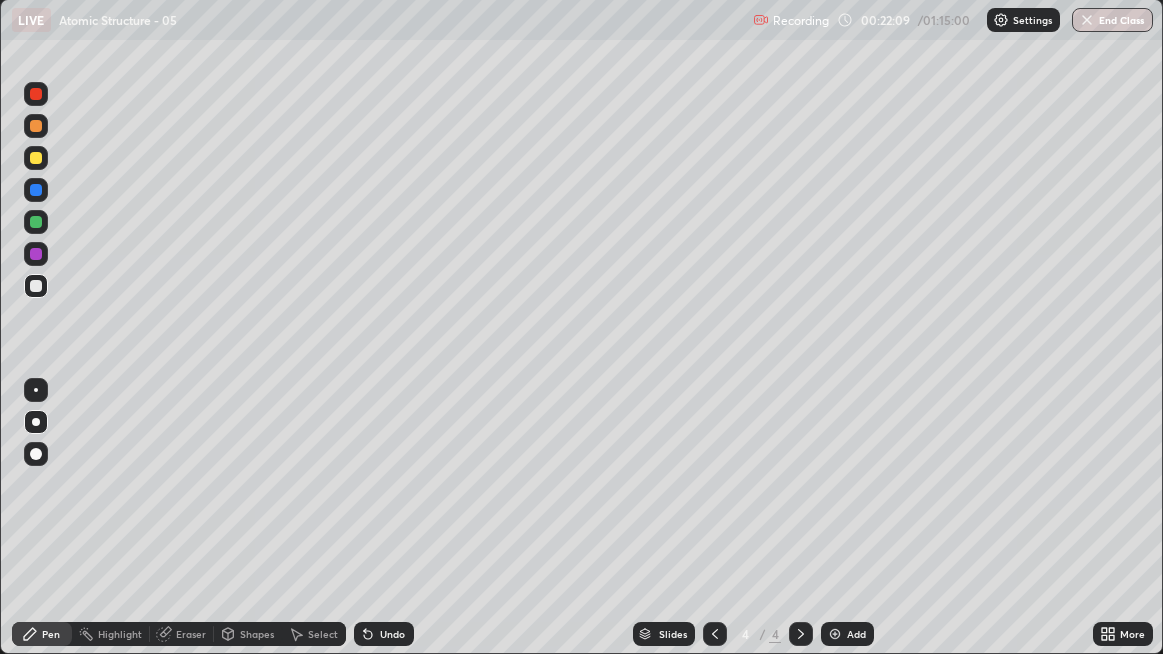 click on "Undo" at bounding box center [384, 634] 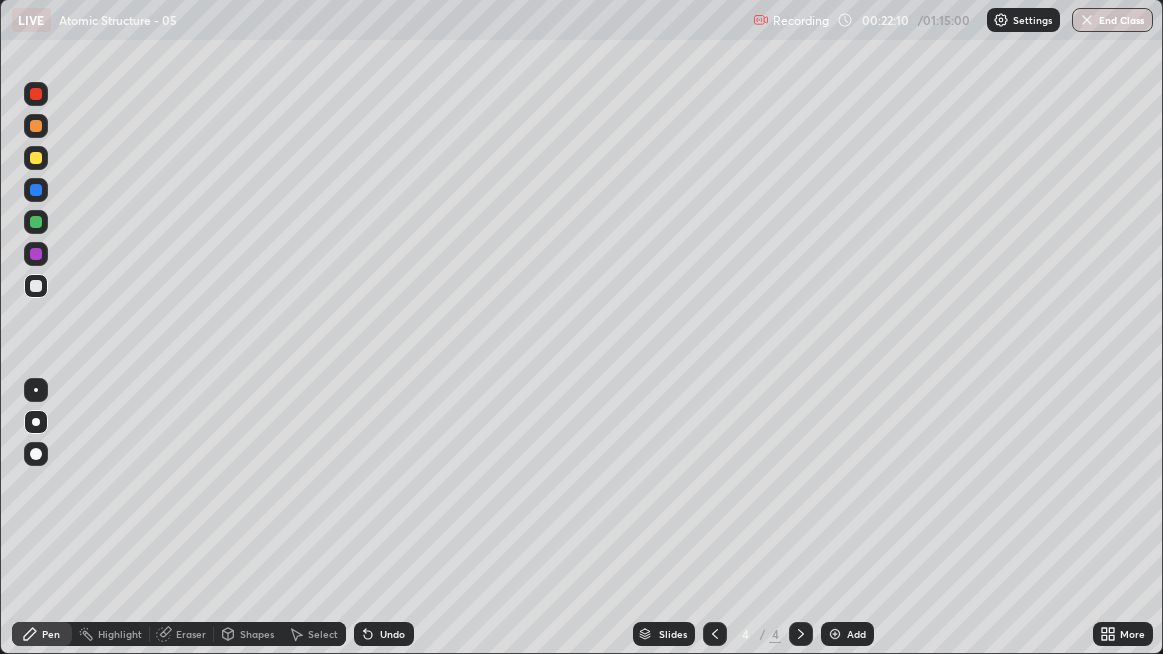 click on "Undo" at bounding box center (384, 634) 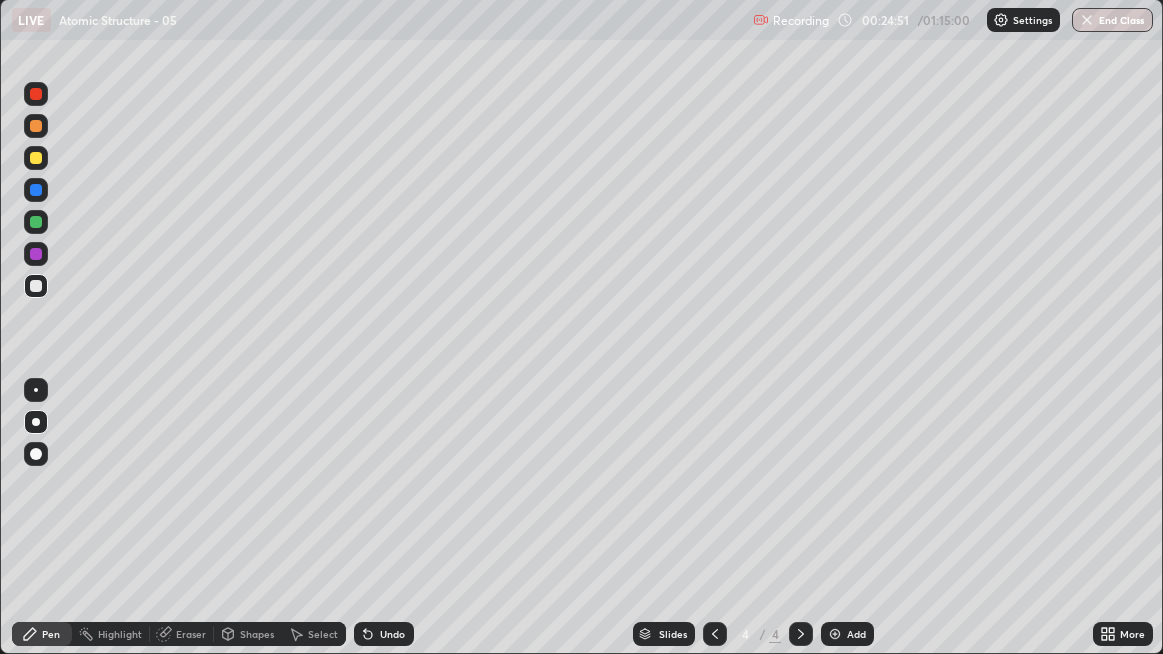 click on "Slides 4 / 4 Add" at bounding box center [754, 634] 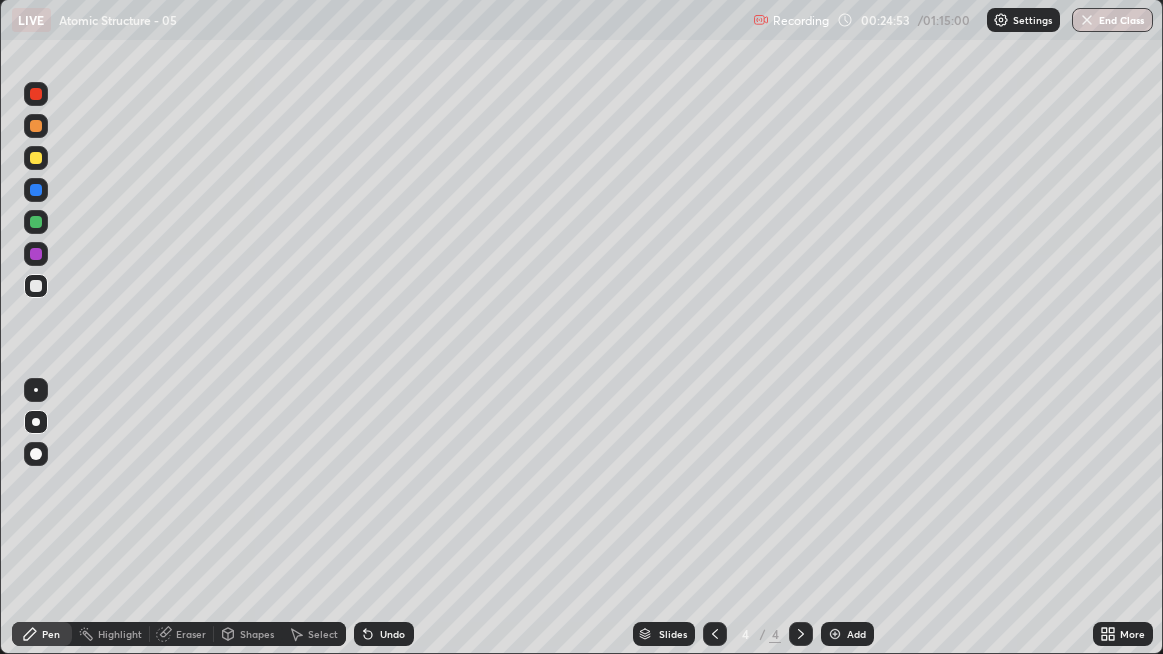 click on "Slides 4 / 4 Add" at bounding box center (754, 634) 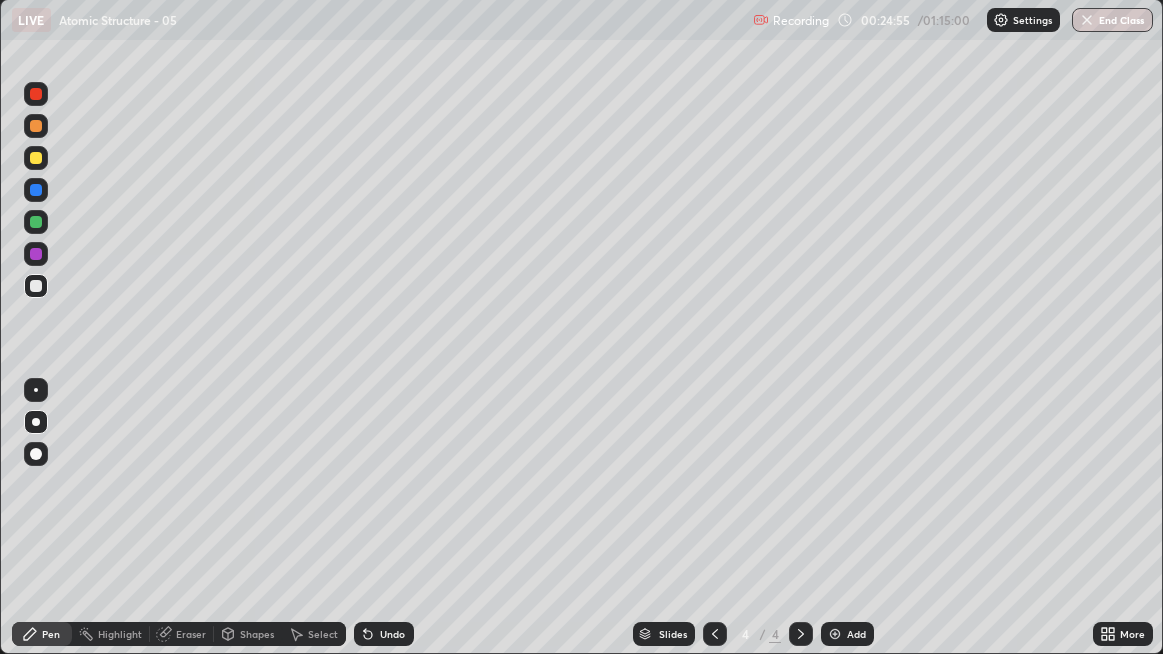 click on "Eraser" at bounding box center (182, 634) 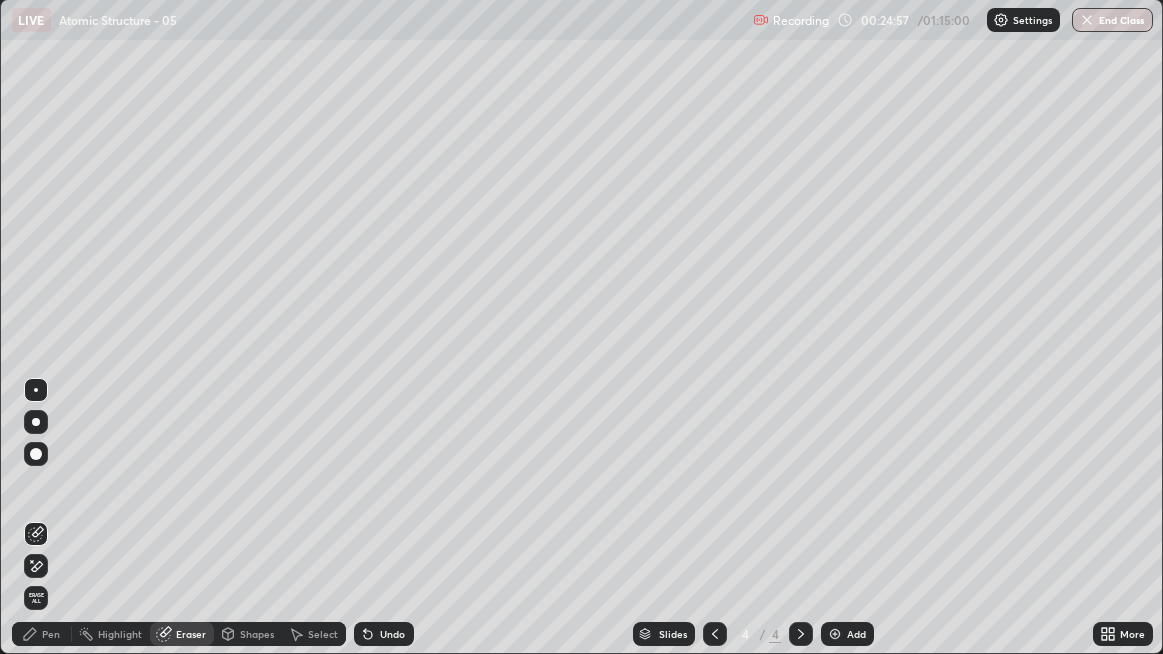 click on "Pen" at bounding box center (42, 634) 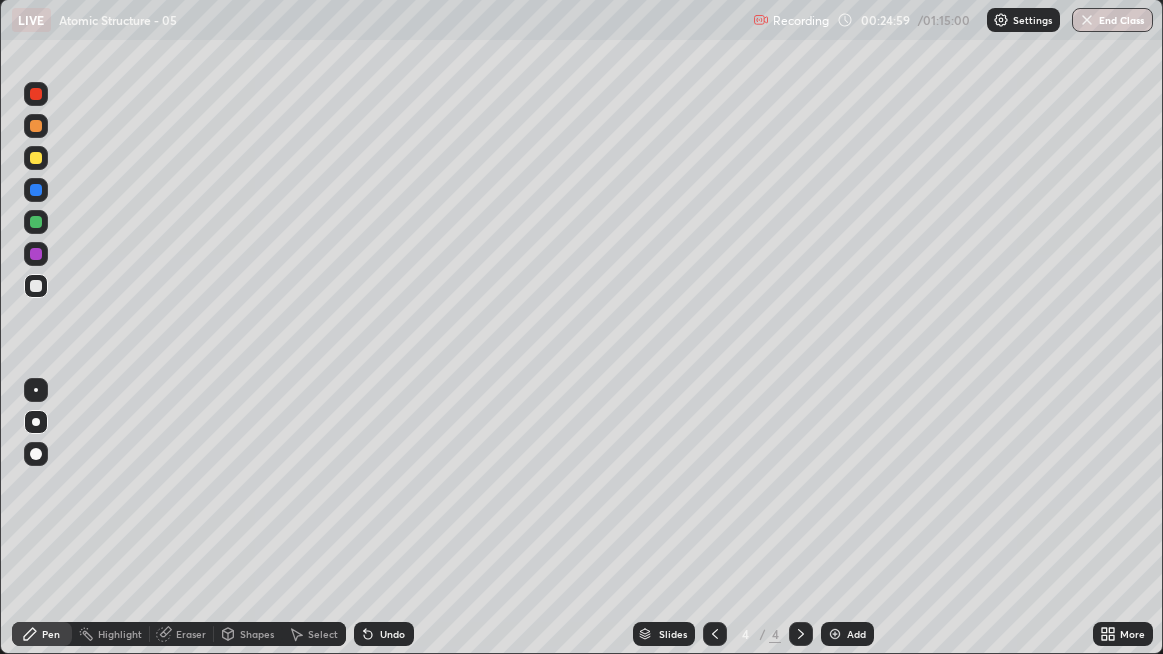 click on "Eraser" at bounding box center (191, 634) 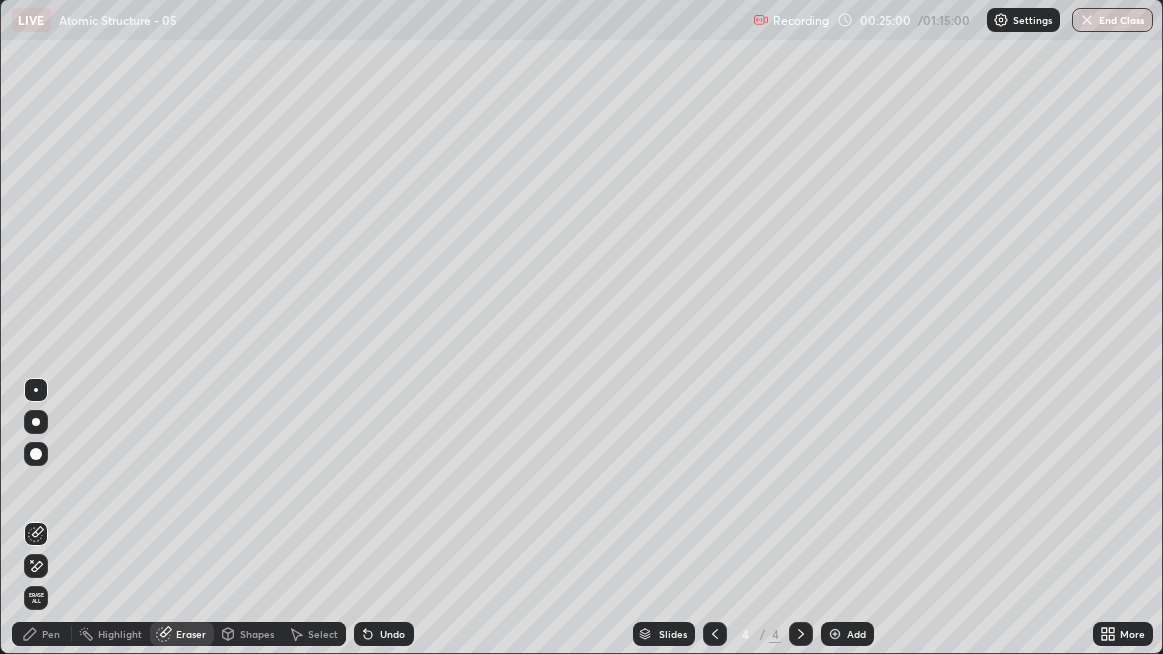 click on "Pen" at bounding box center (51, 634) 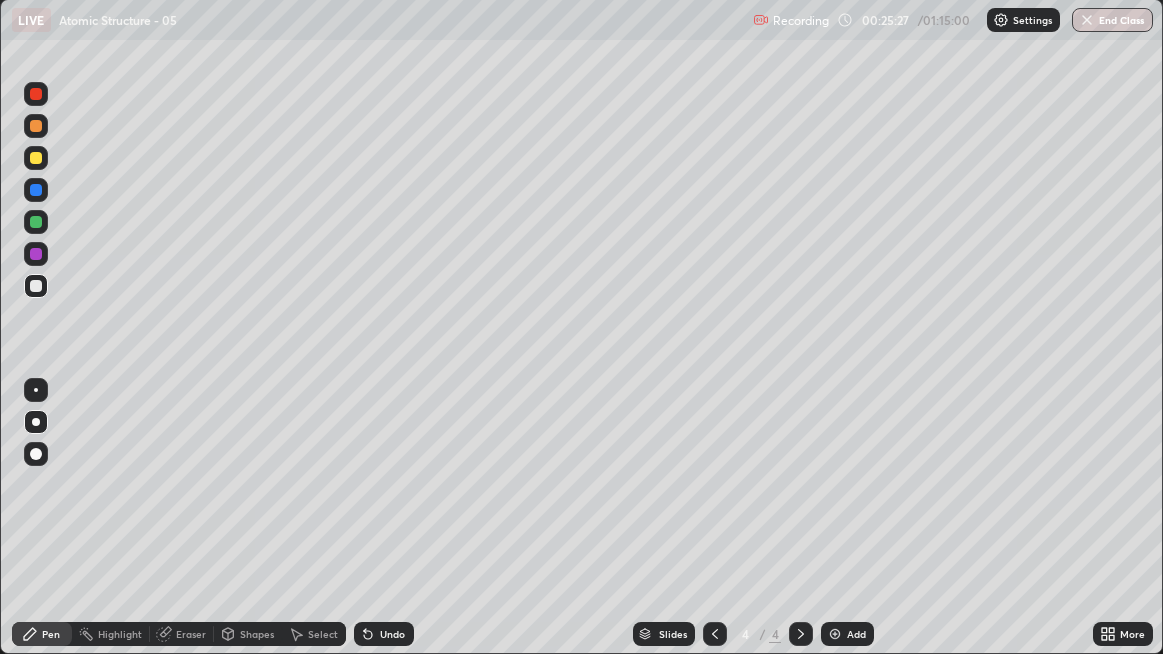 click at bounding box center (36, 158) 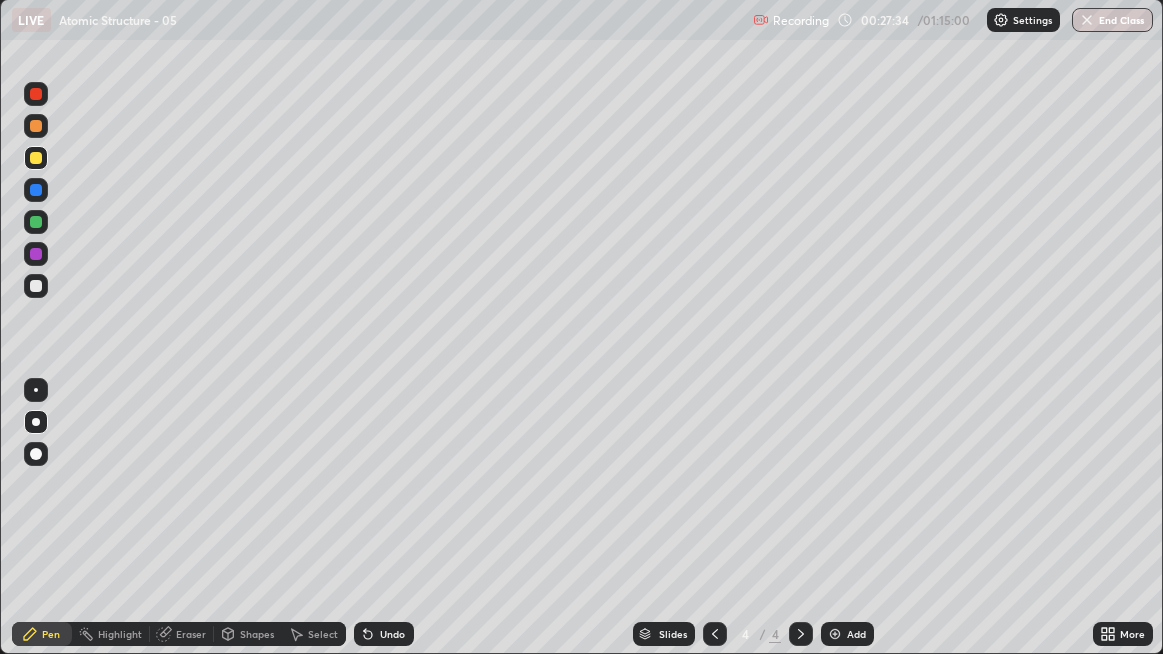 click at bounding box center [36, 286] 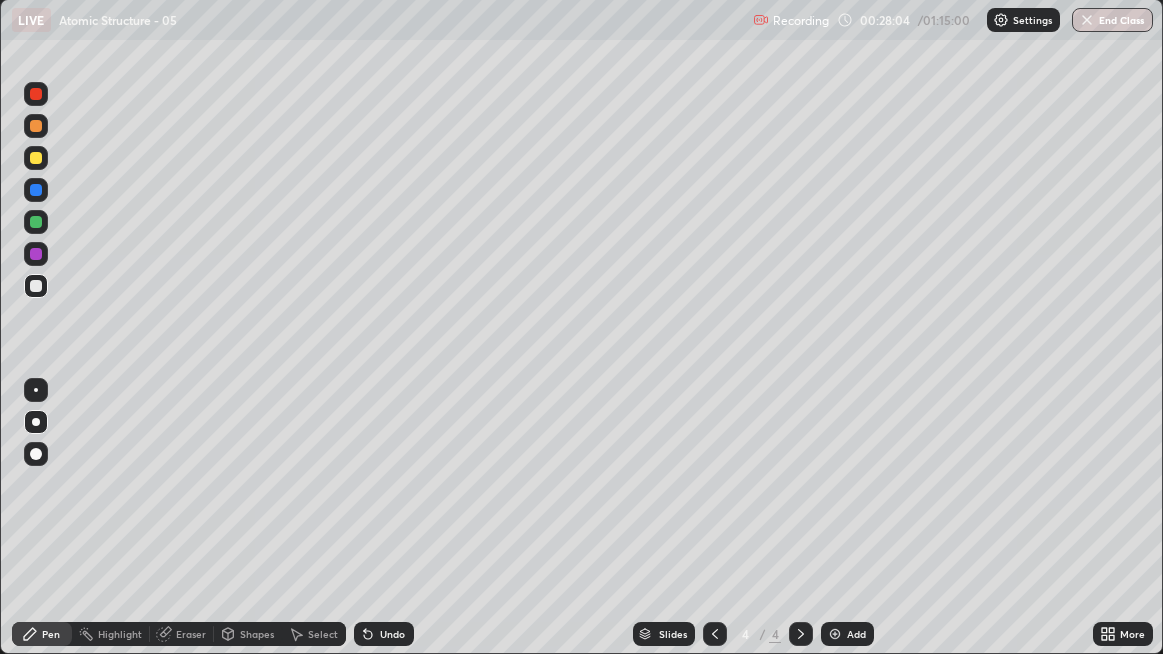 click on "Undo" at bounding box center [384, 634] 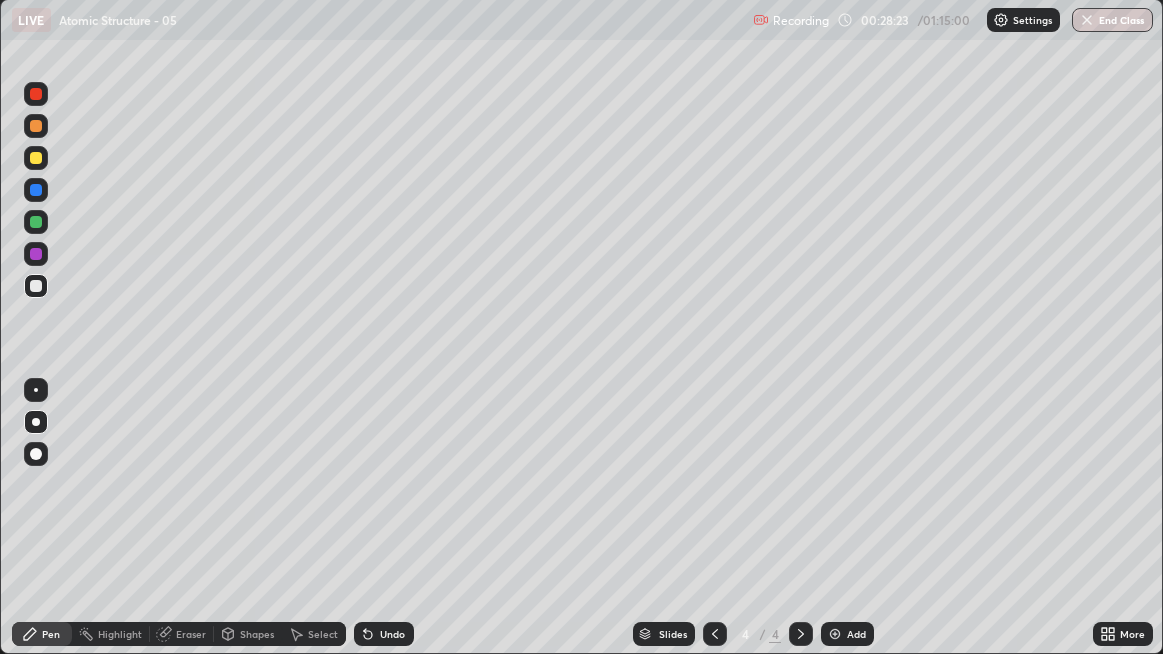 click on "Eraser" at bounding box center [191, 634] 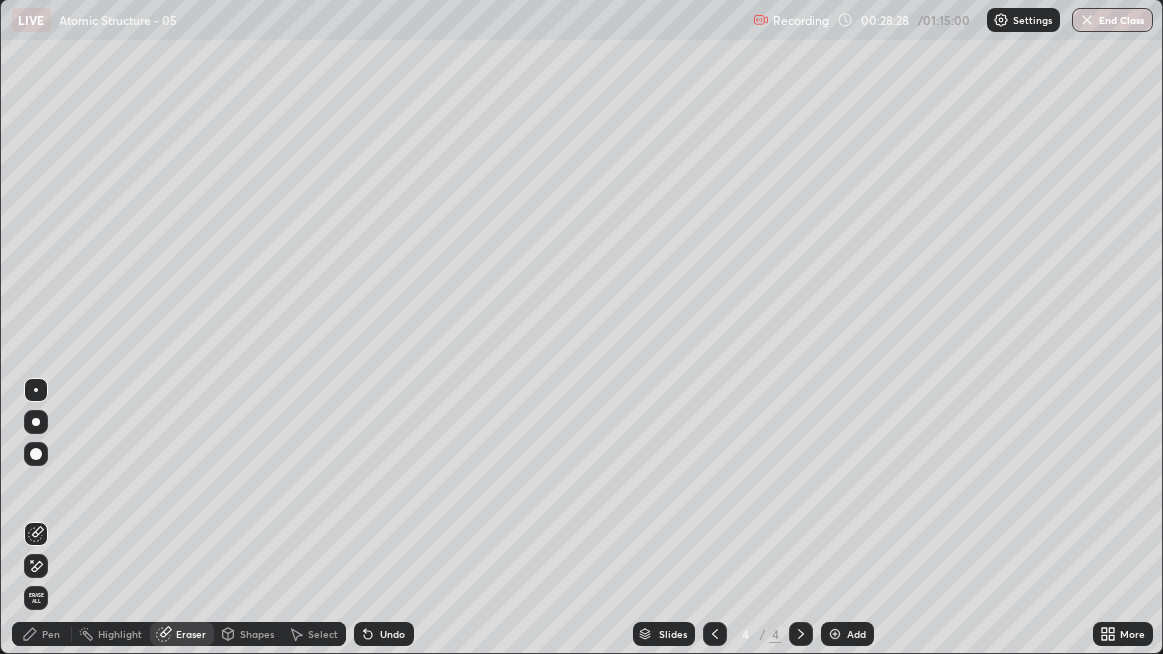 click on "Pen" at bounding box center (51, 634) 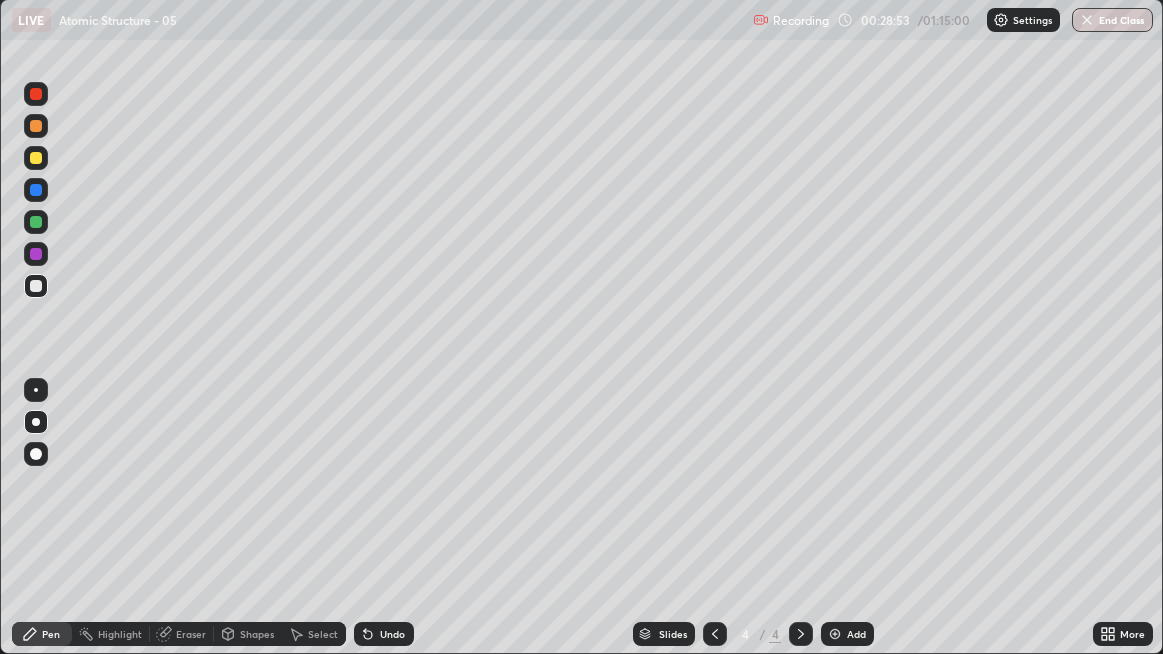 click on "Undo" at bounding box center [392, 634] 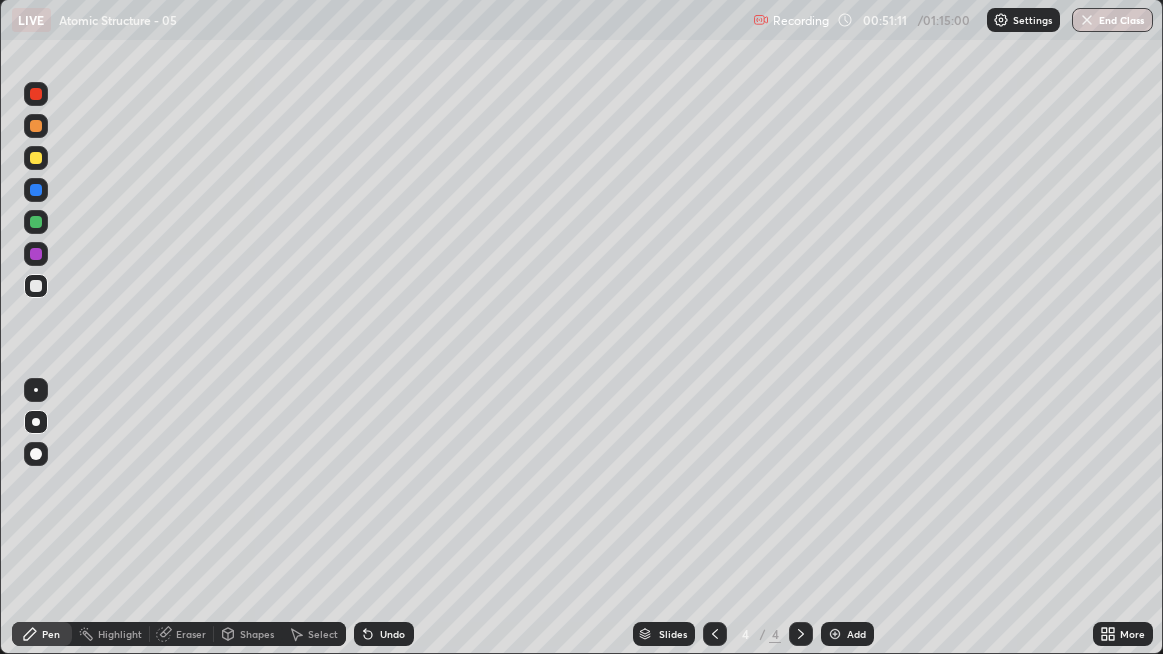 click at bounding box center (835, 634) 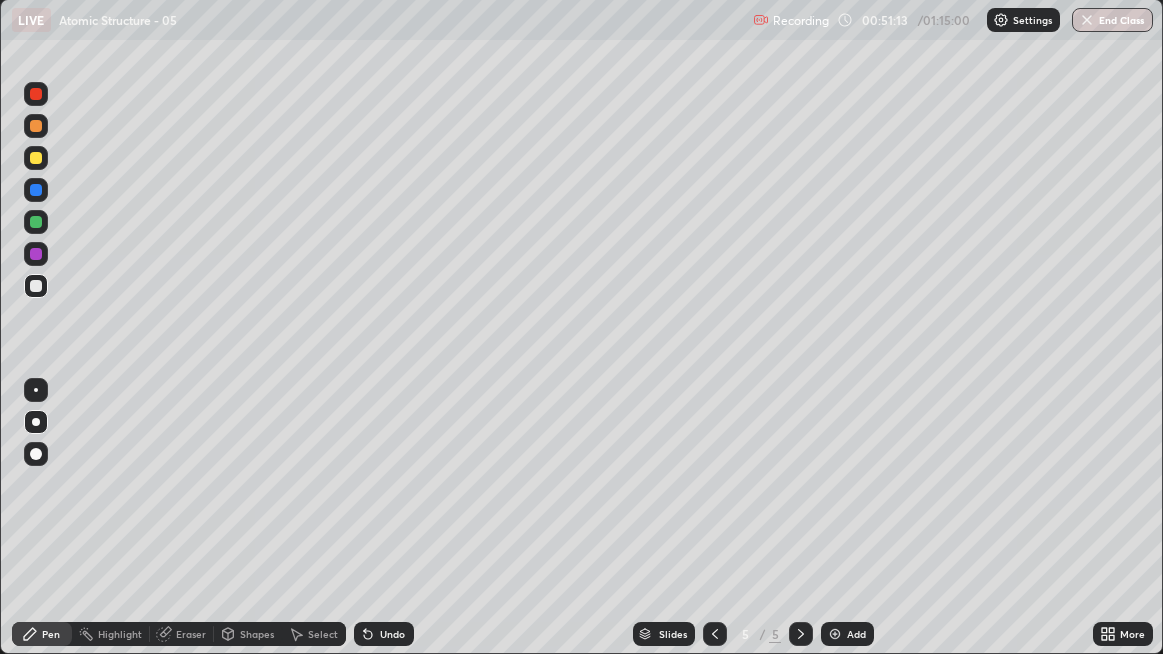 click at bounding box center (36, 126) 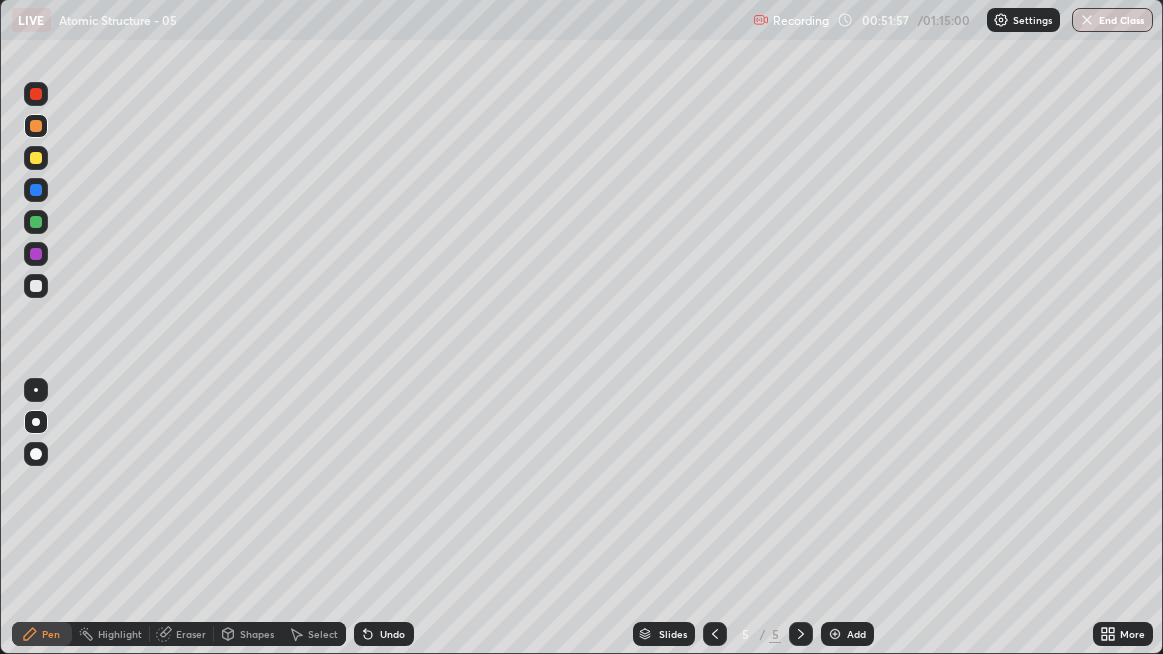click on "Undo" at bounding box center [384, 634] 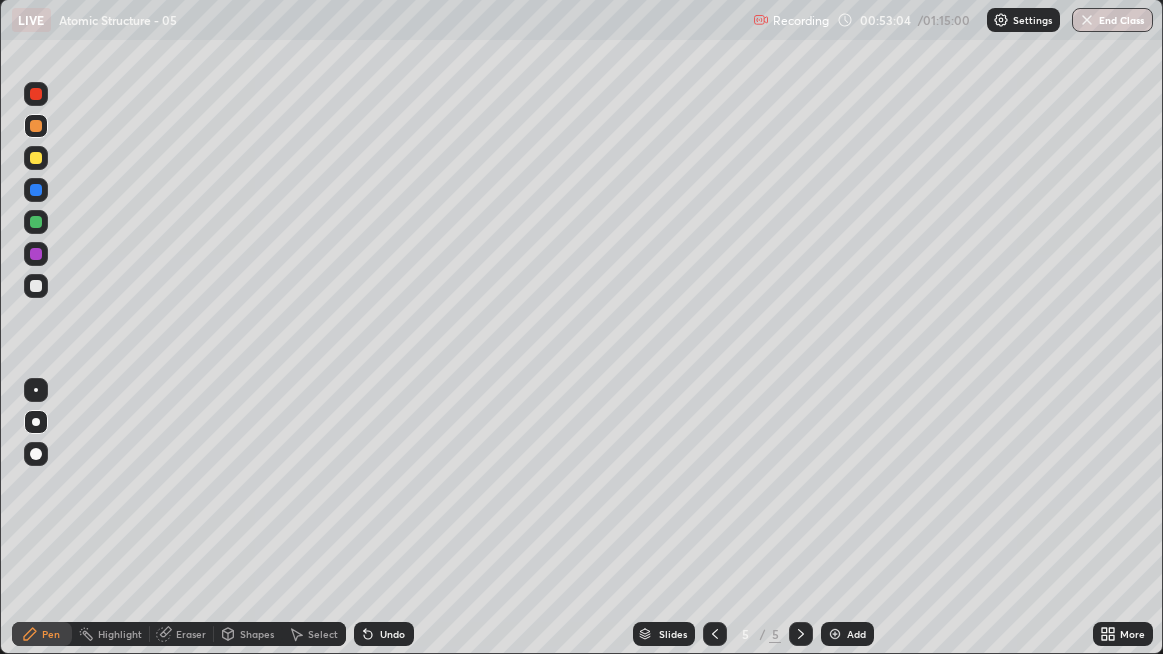 click on "Undo" at bounding box center [392, 634] 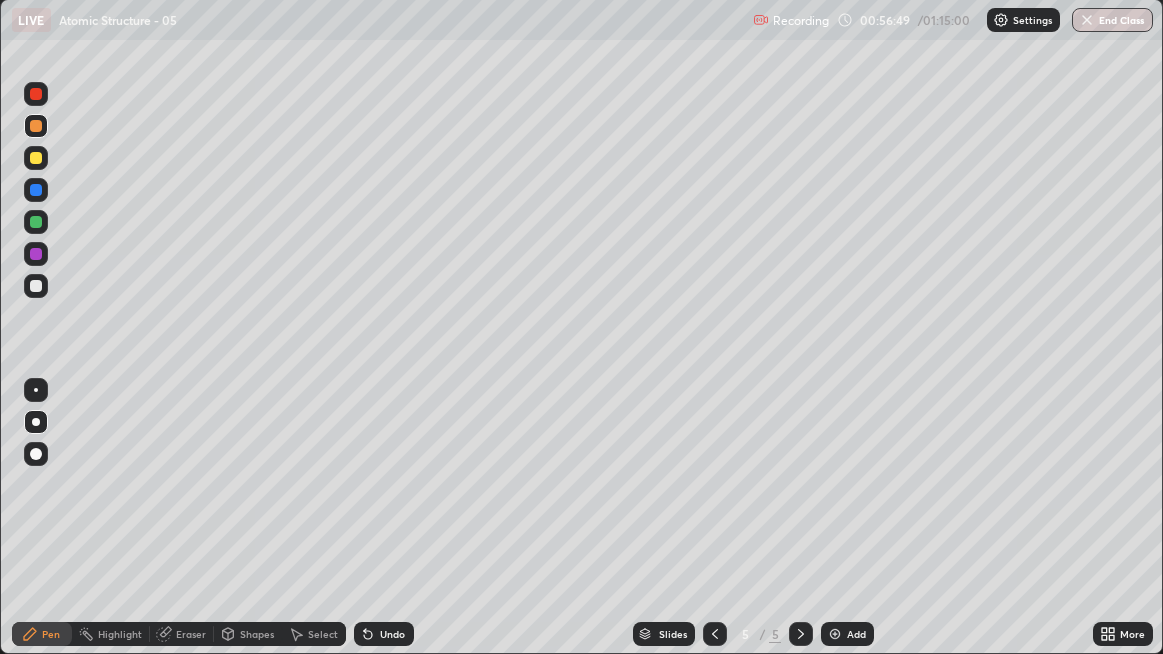 click at bounding box center [835, 634] 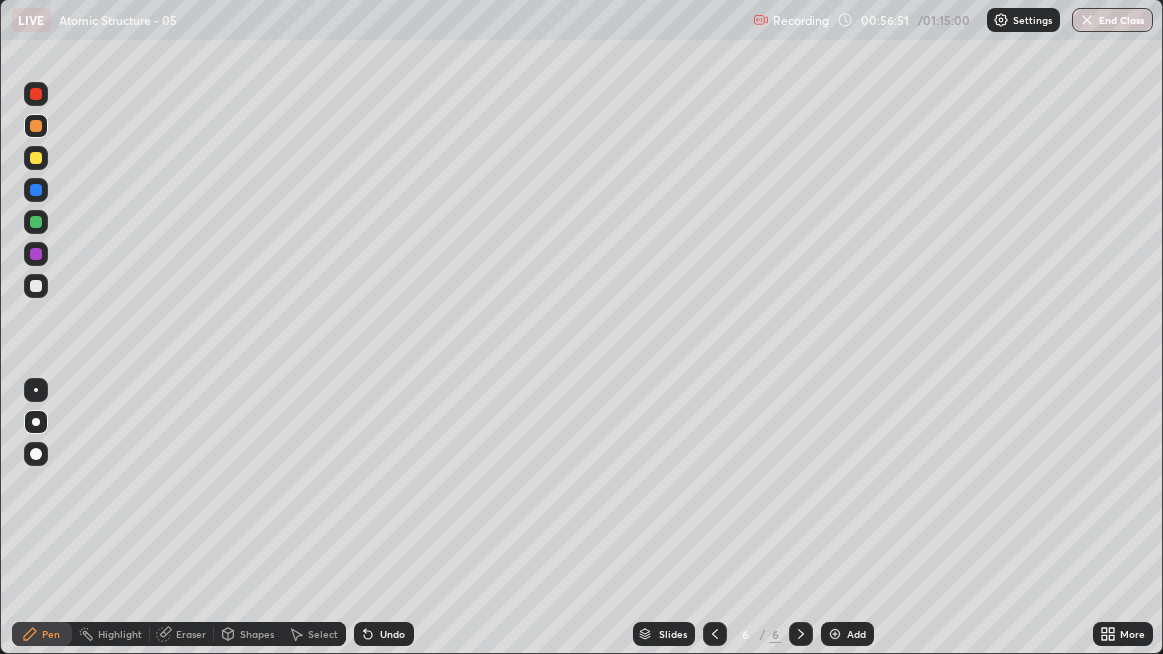 click at bounding box center [36, 158] 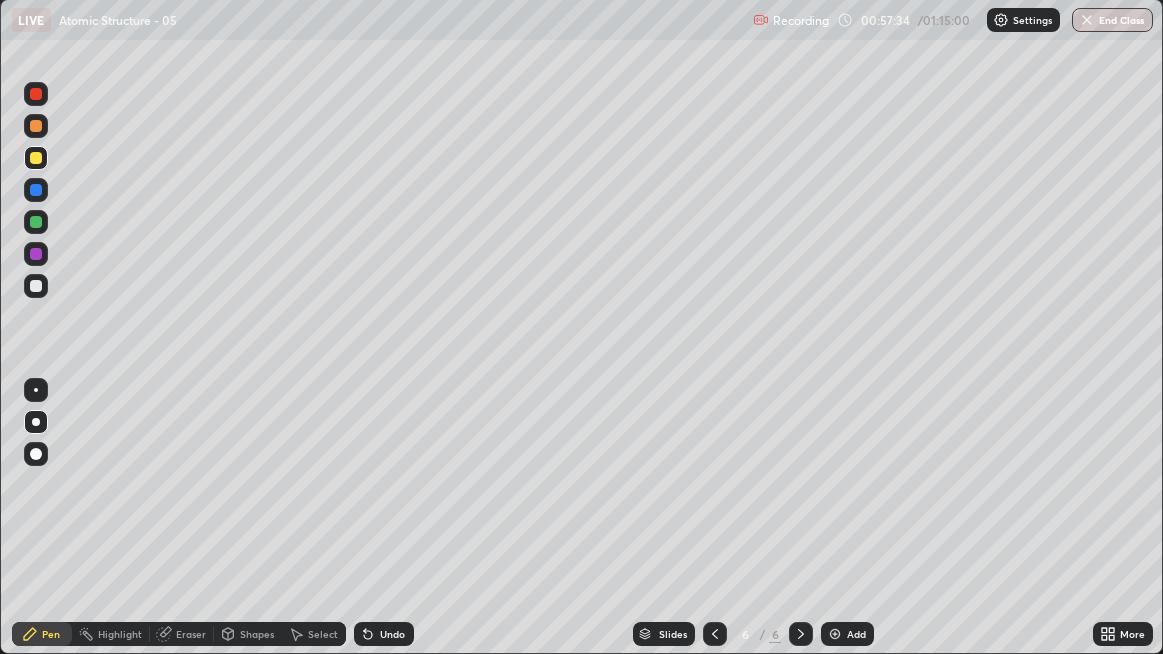 click 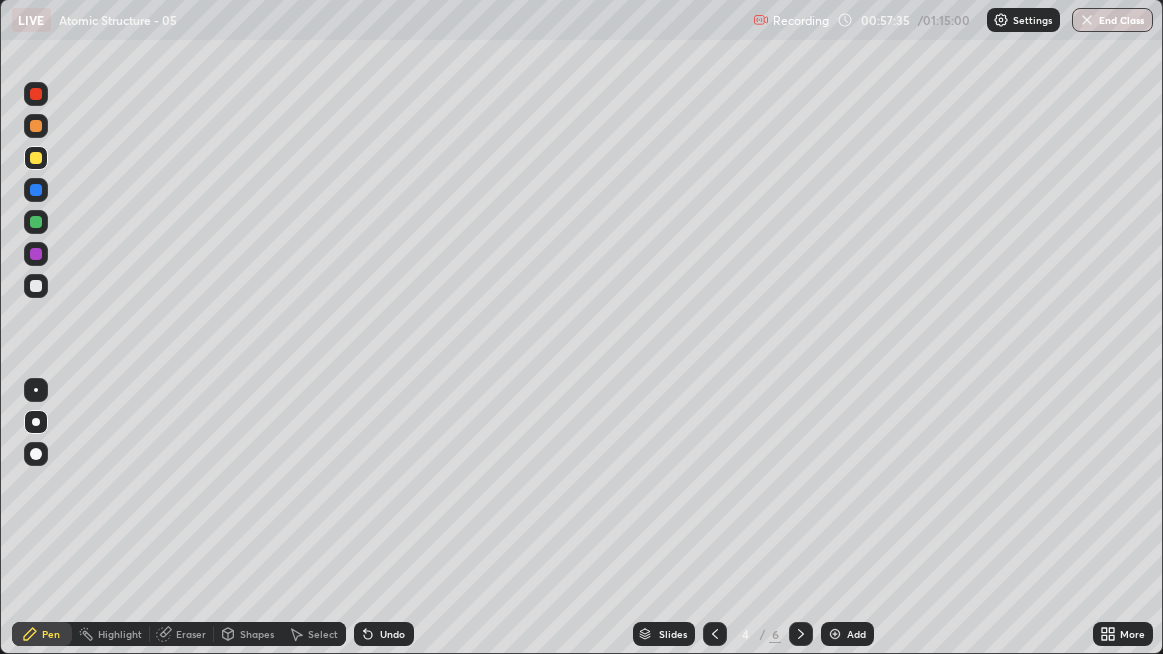 click 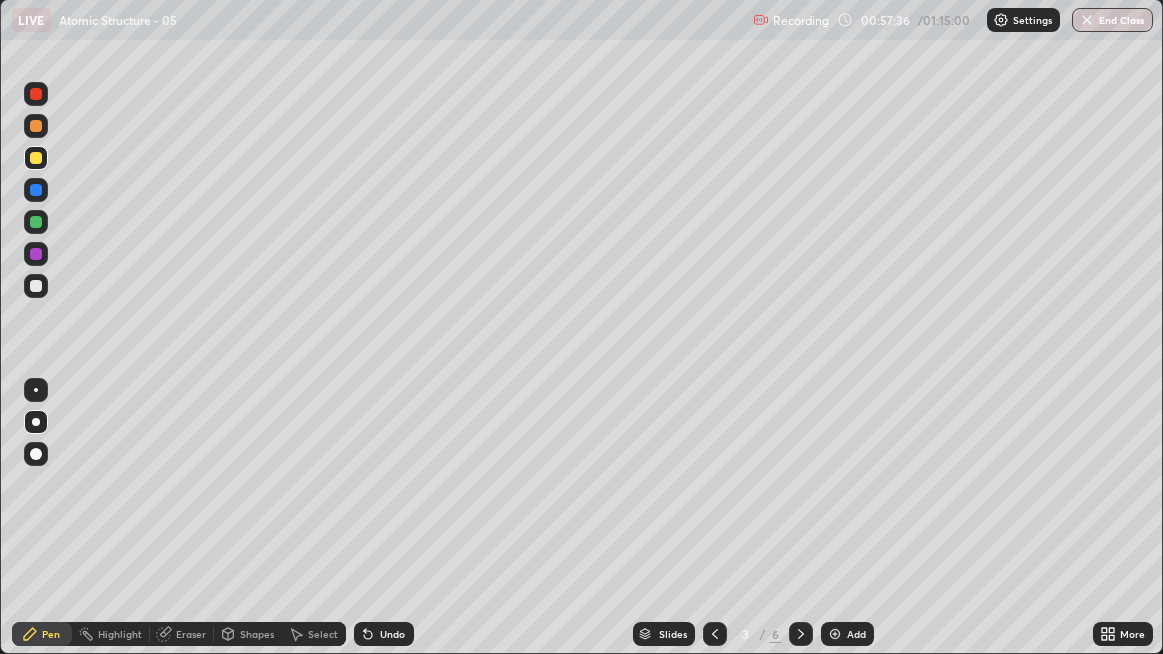 click 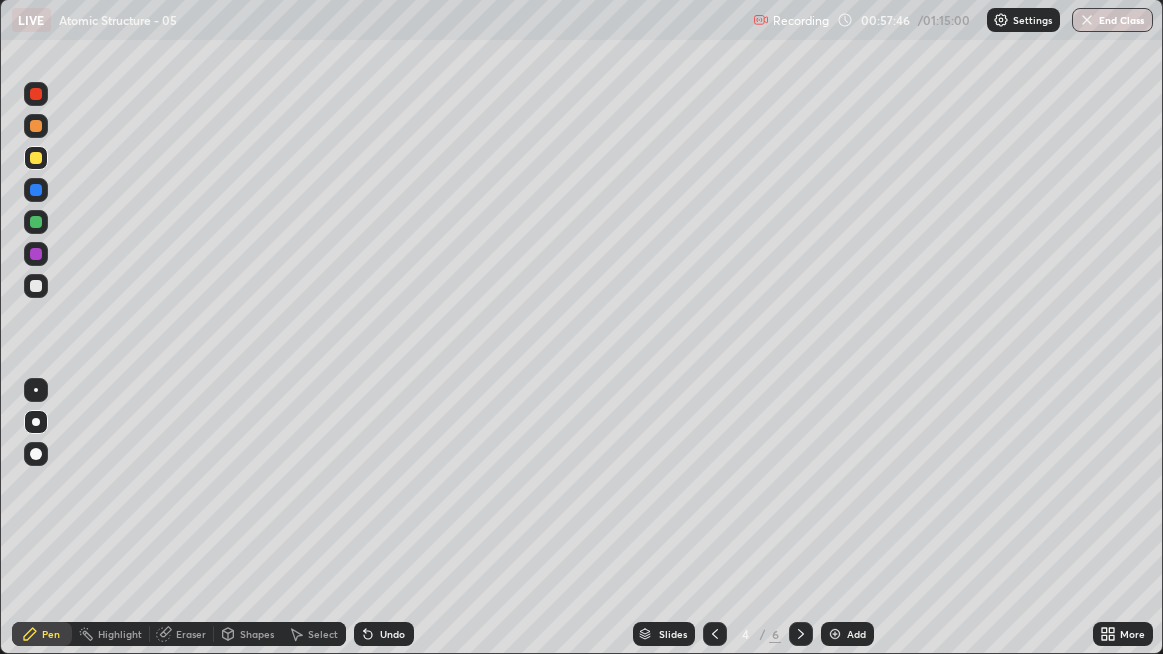 click 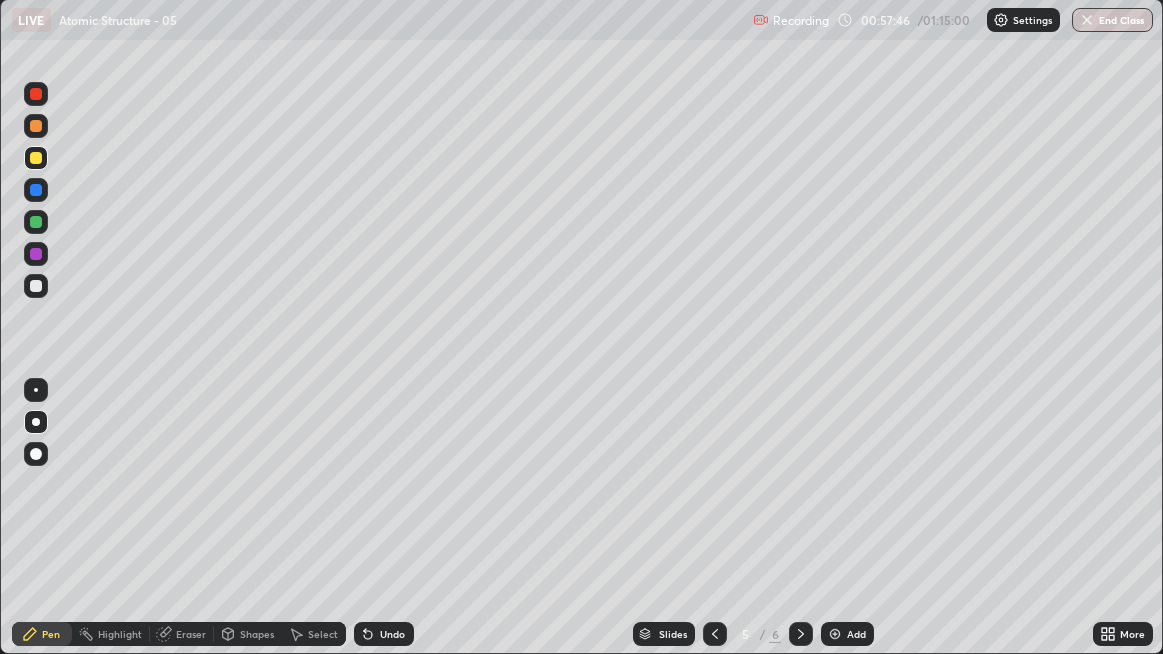 click 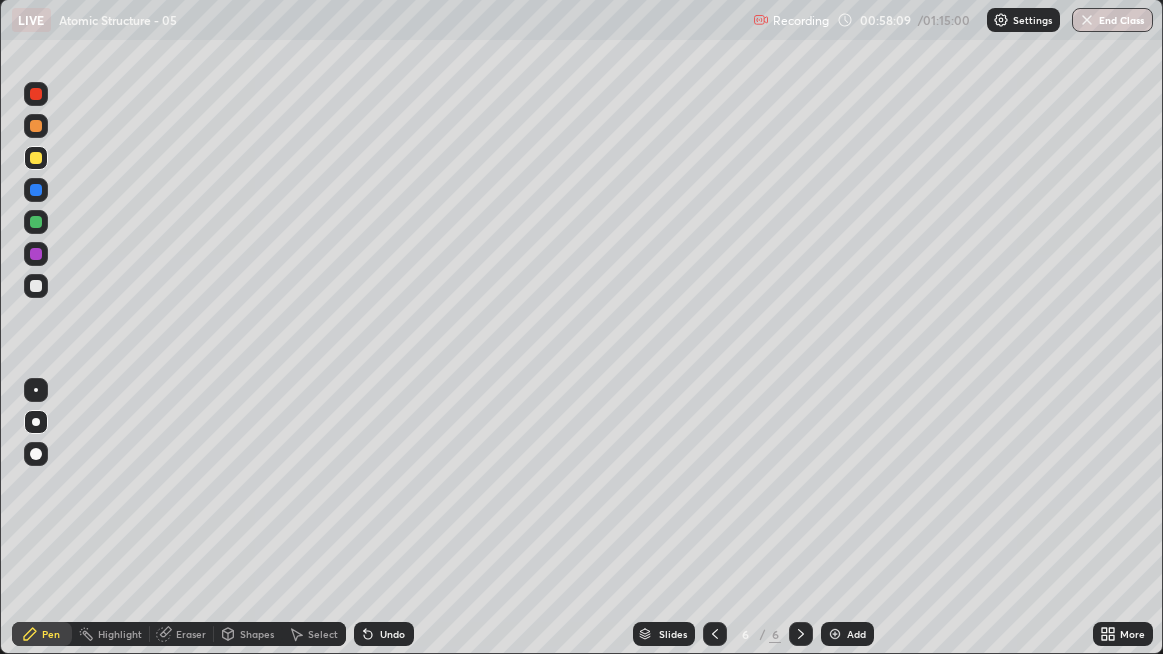 click on "Eraser" at bounding box center (191, 634) 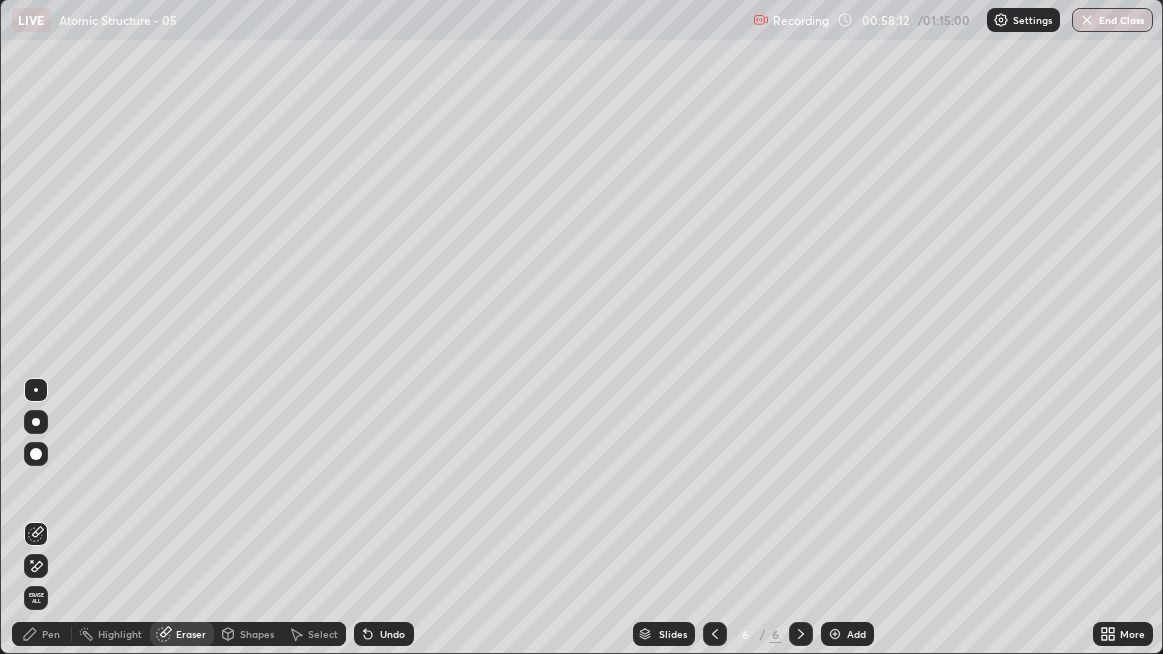 click on "Pen" at bounding box center [42, 634] 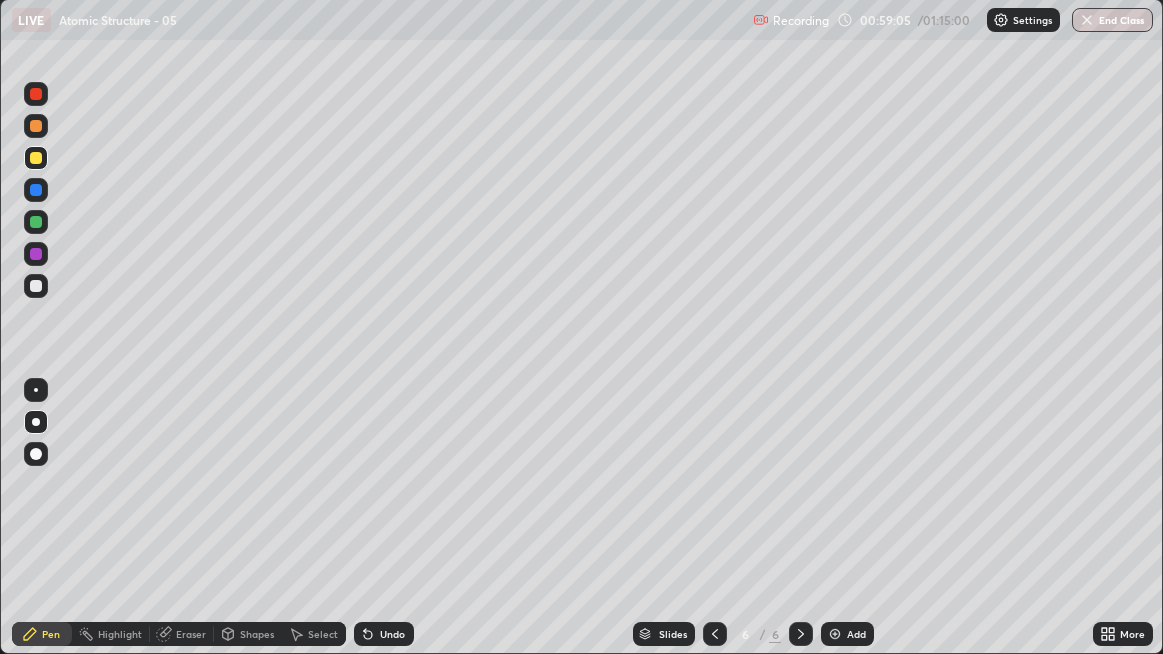 click on "Undo" at bounding box center [392, 634] 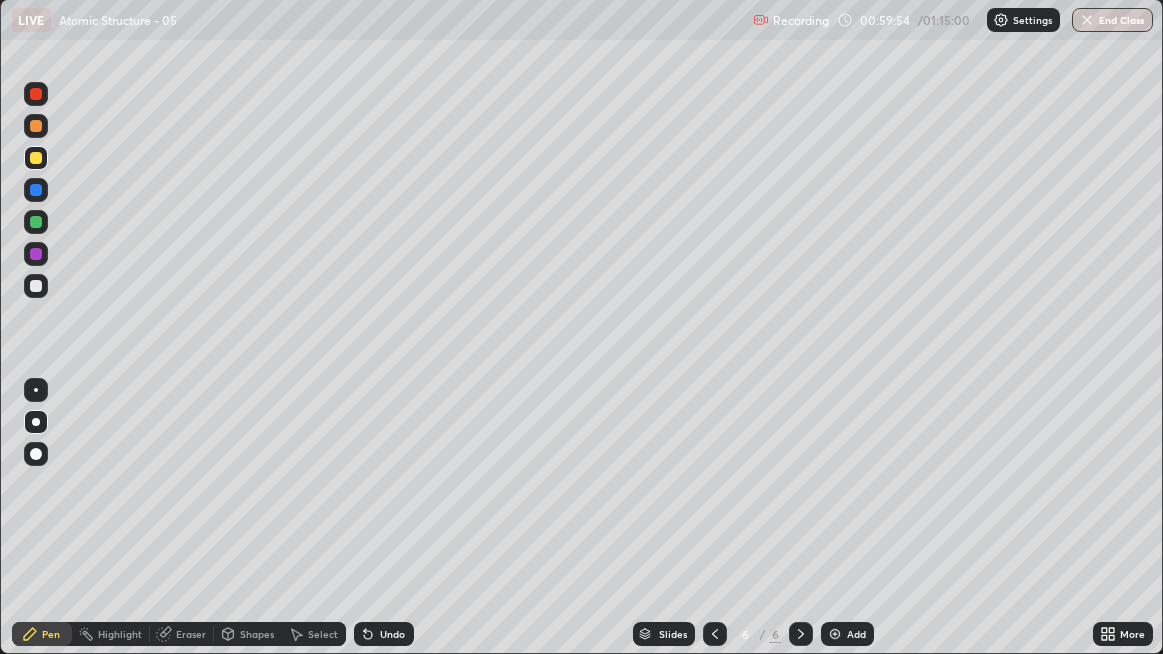 click on "Undo" at bounding box center (392, 634) 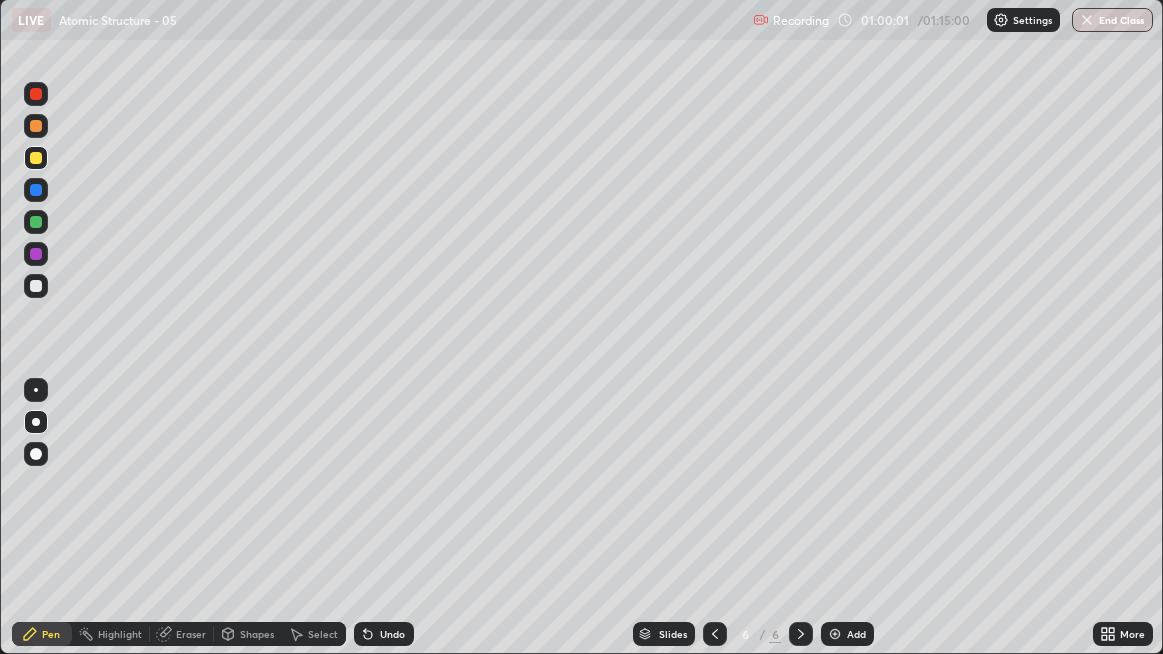 click 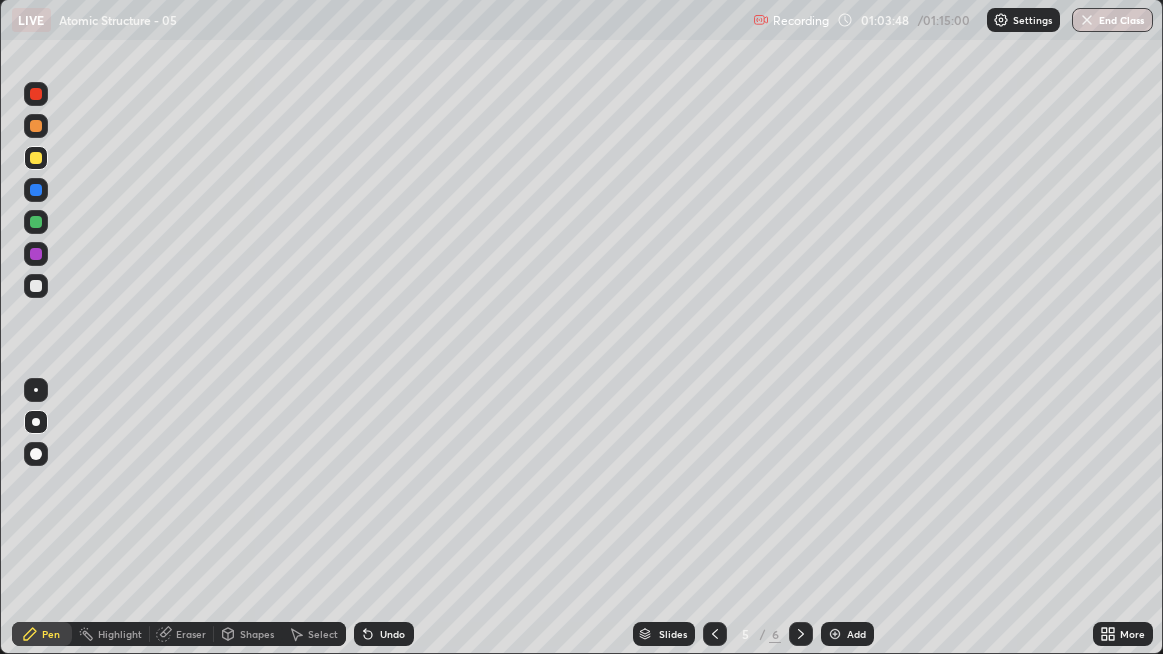 click 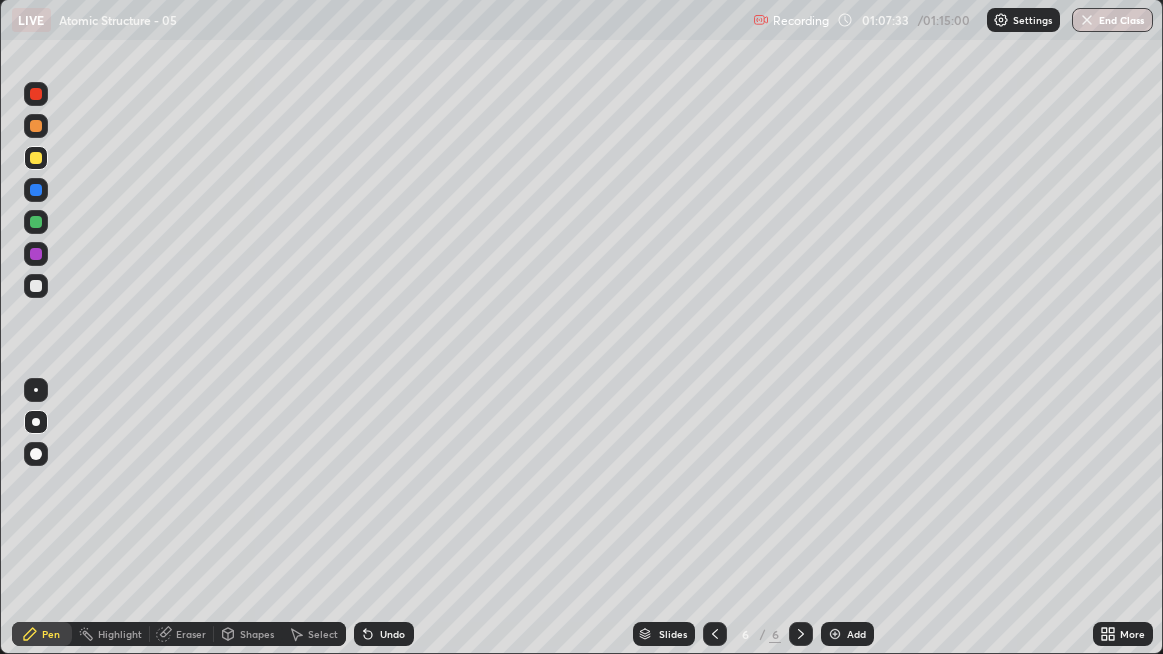 click on "Undo" at bounding box center (384, 634) 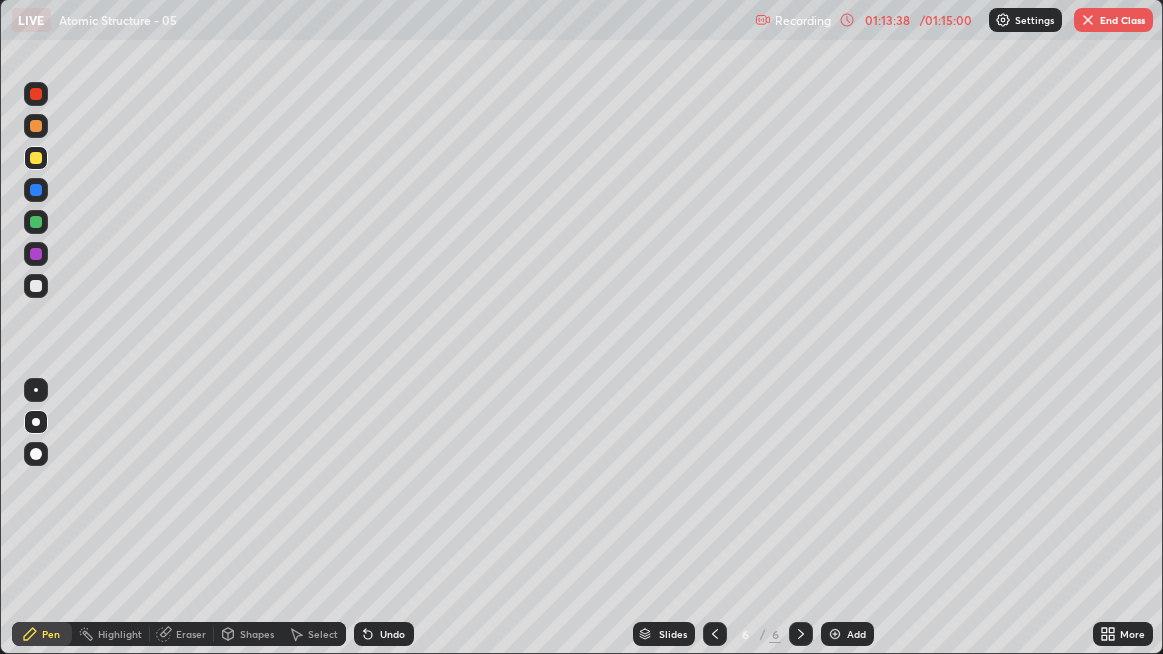 click on "End Class" at bounding box center [1113, 20] 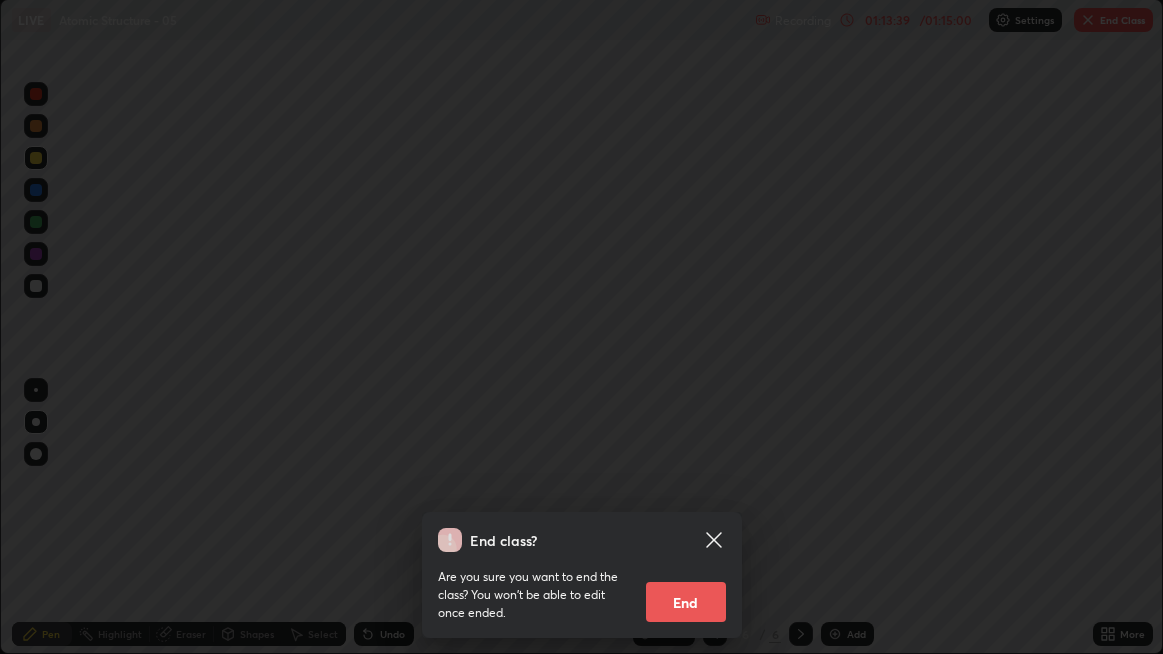 click on "End" at bounding box center (686, 602) 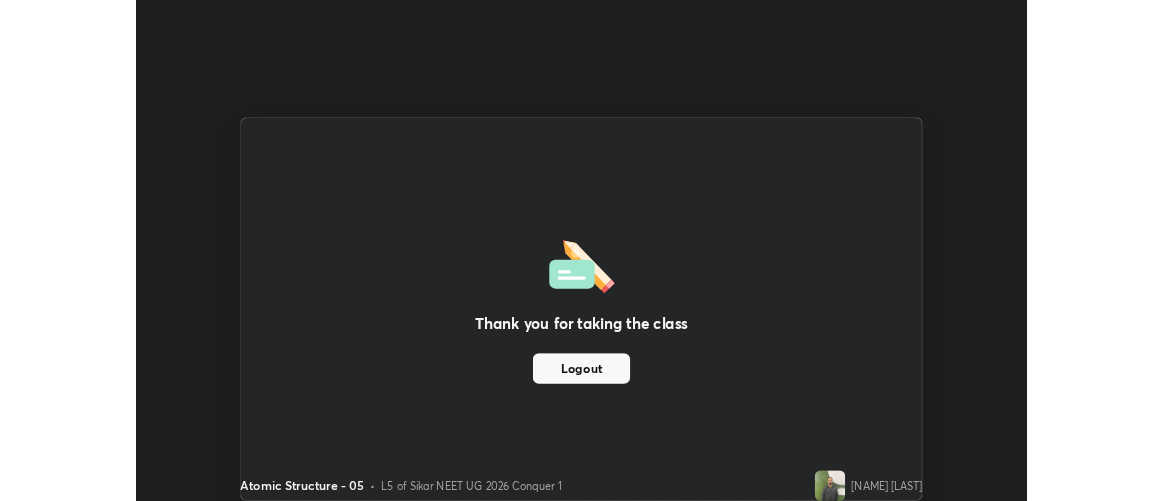 scroll, scrollTop: 500, scrollLeft: 1163, axis: both 